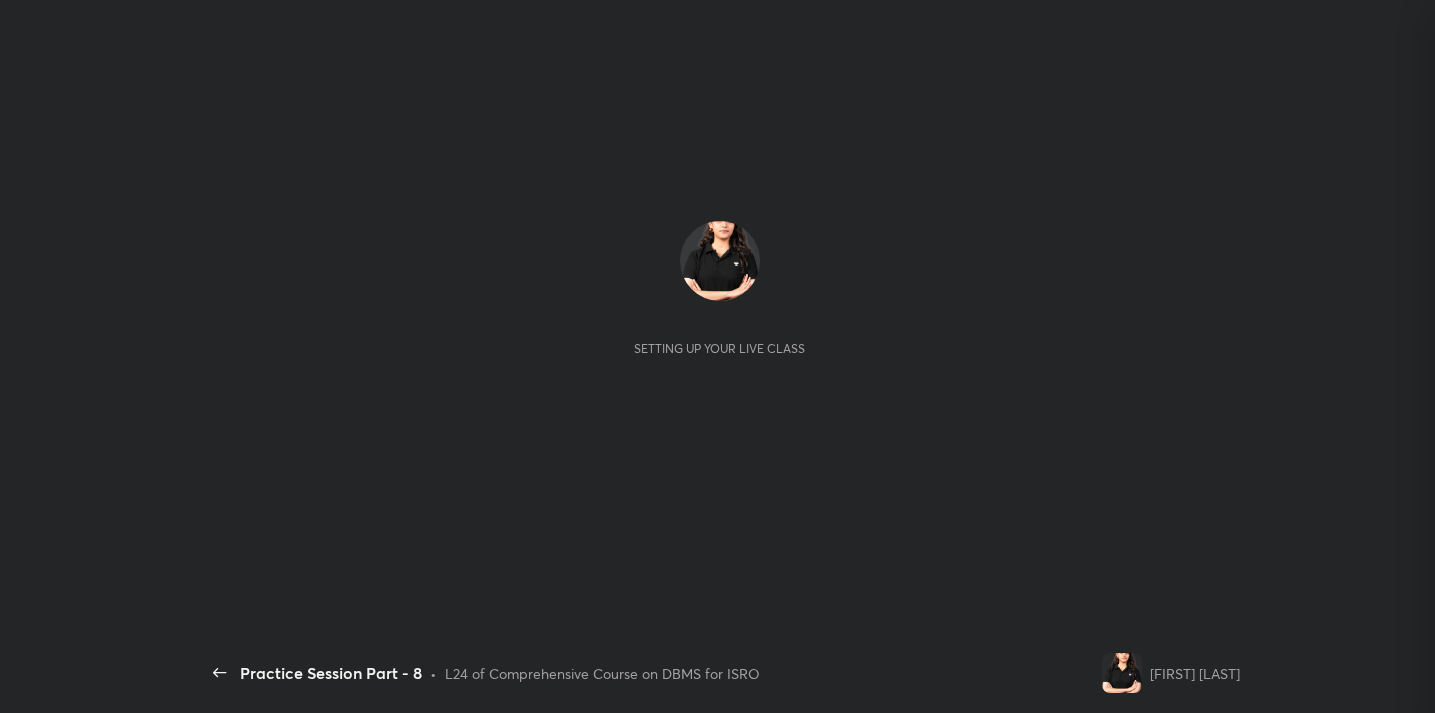 scroll, scrollTop: 0, scrollLeft: 0, axis: both 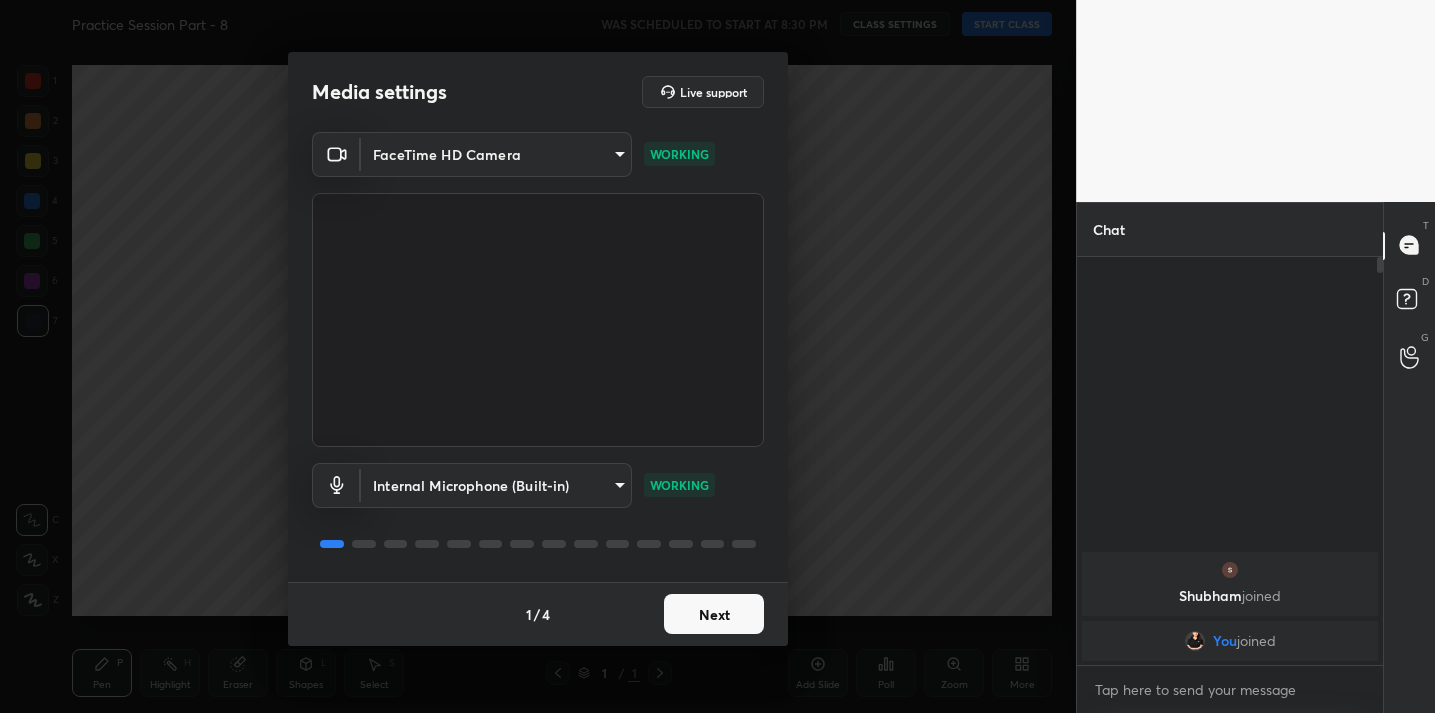 click on "Next" at bounding box center (714, 614) 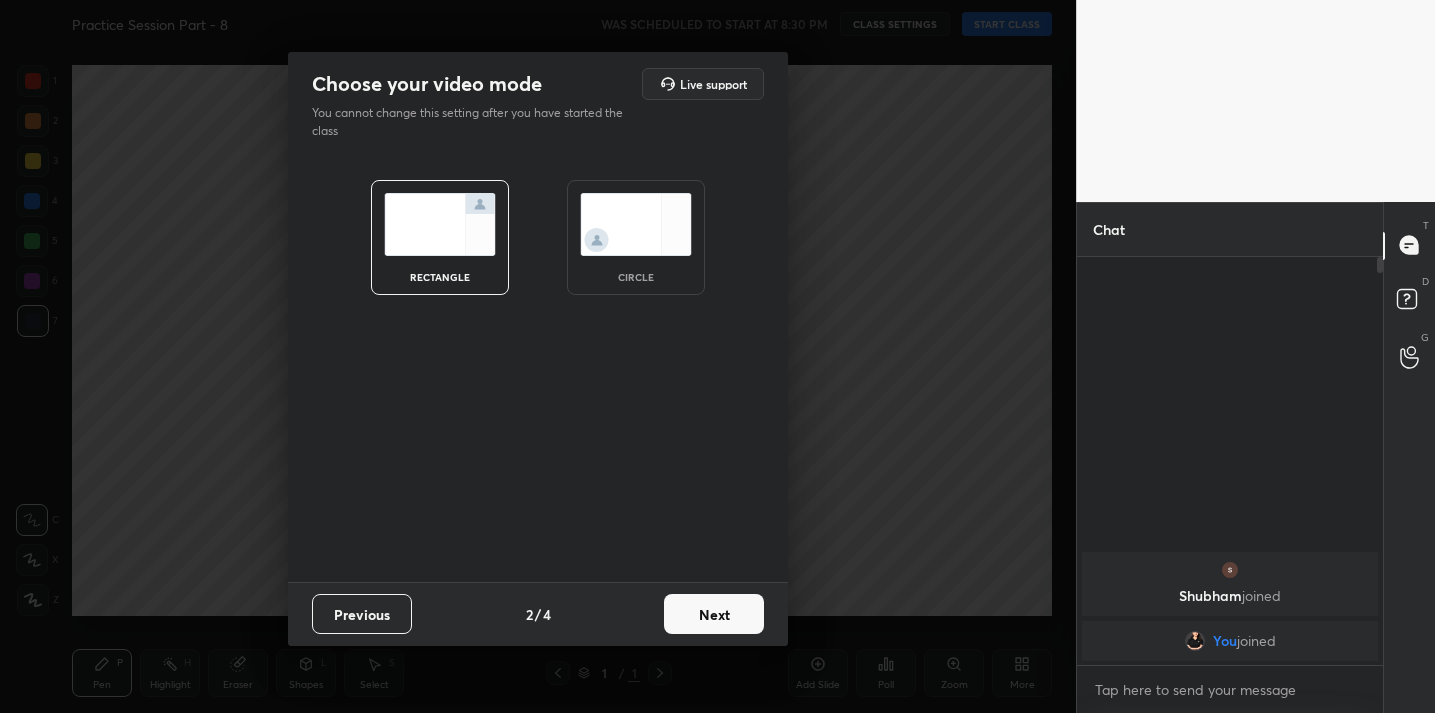 click on "Next" at bounding box center (714, 614) 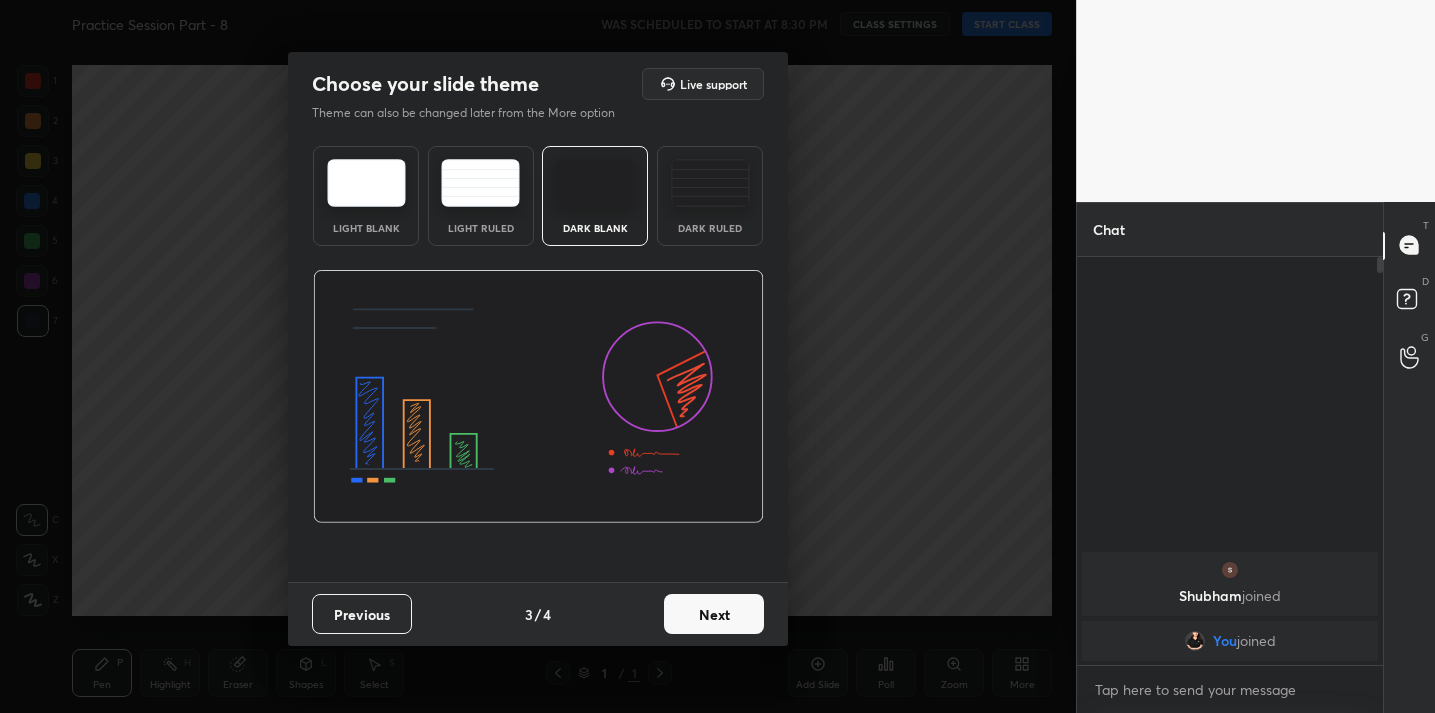 click on "Next" at bounding box center (714, 614) 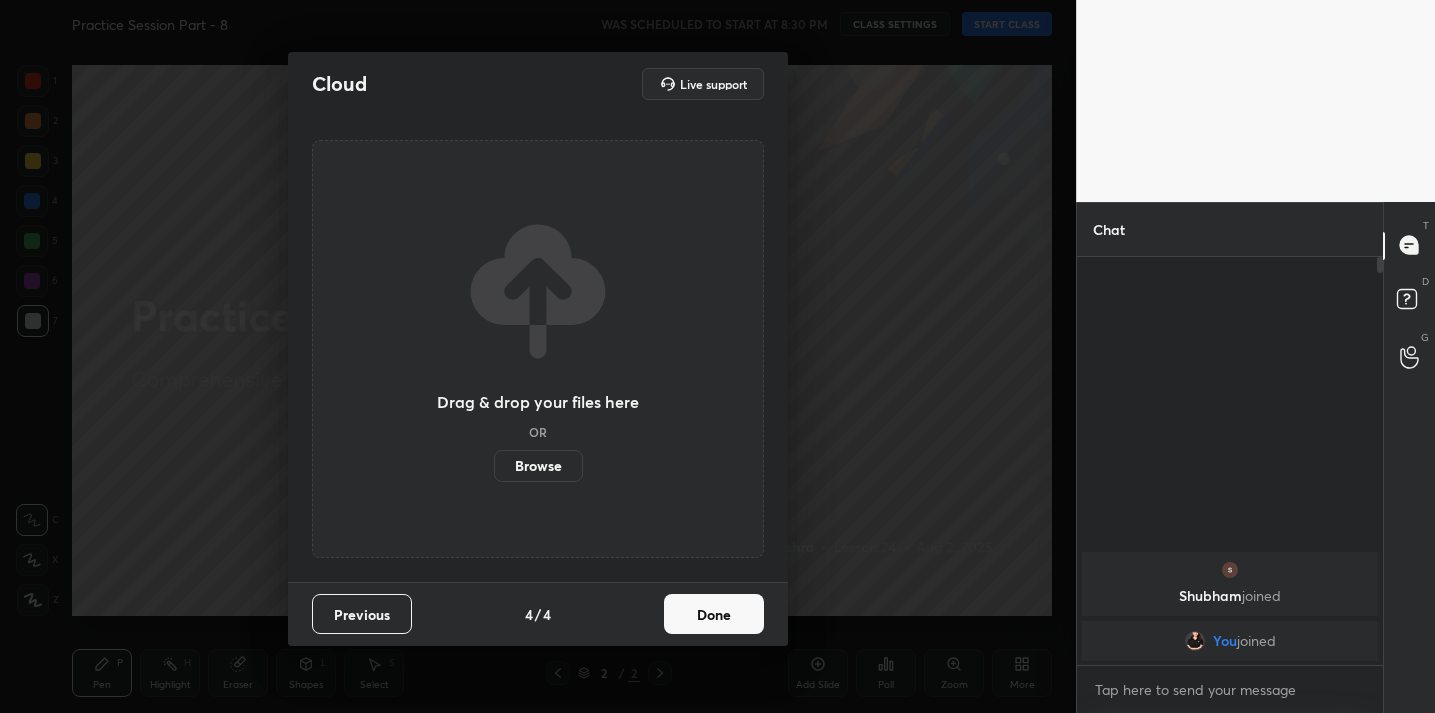 click on "Done" at bounding box center (714, 614) 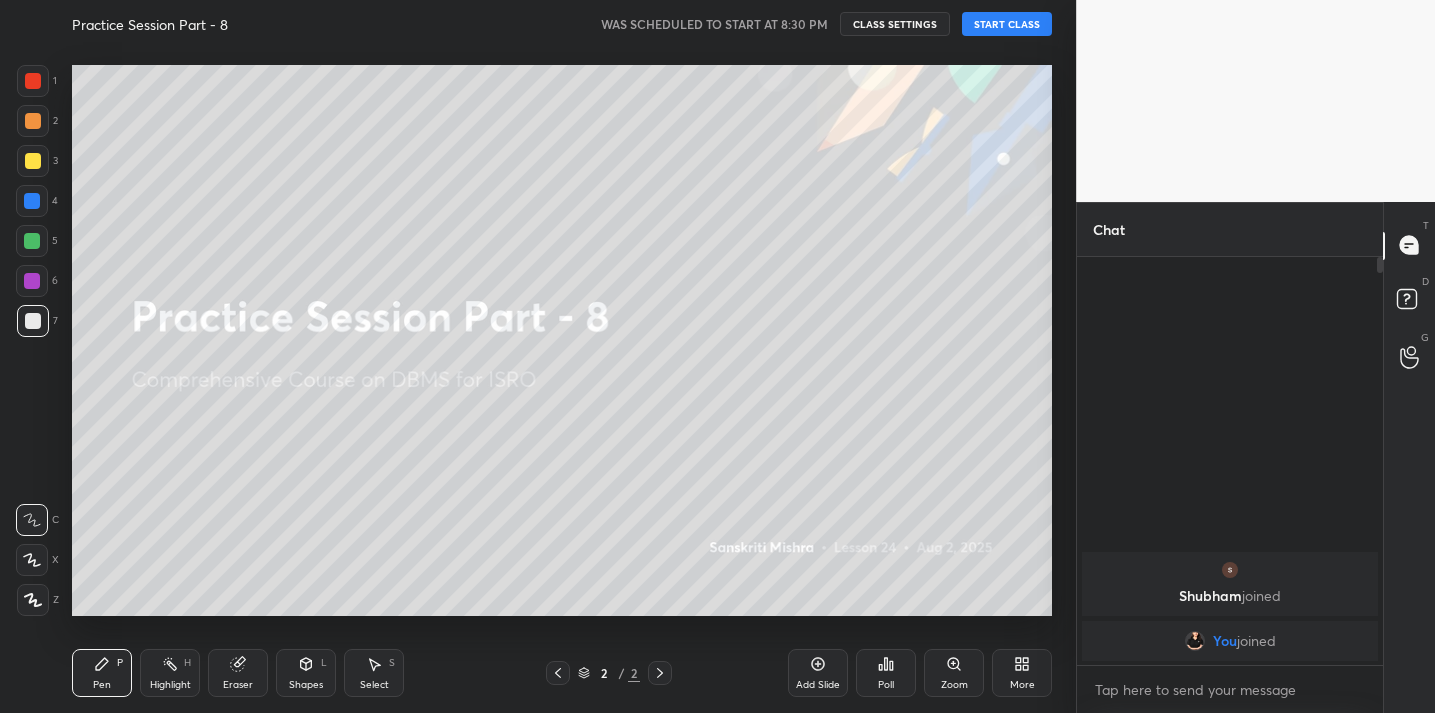 click on "START CLASS" at bounding box center (1007, 24) 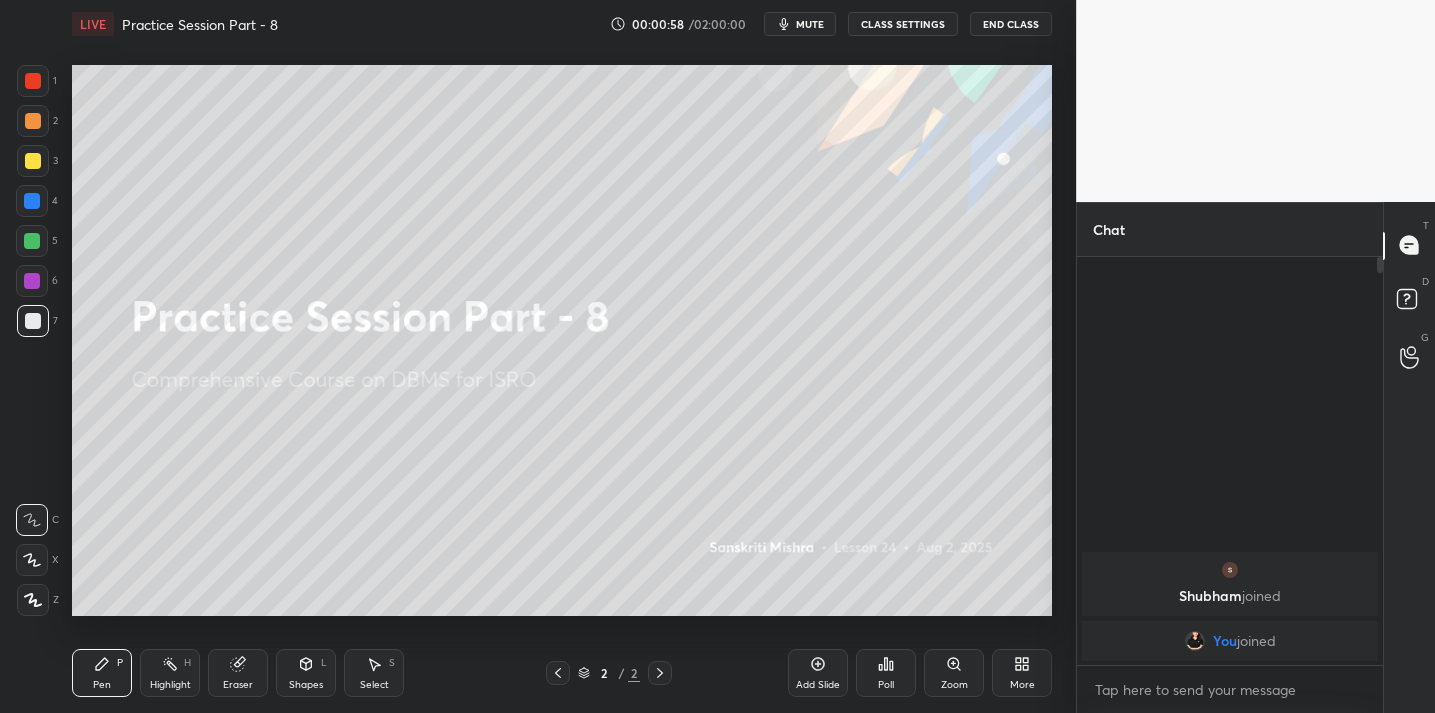 click on "mute" at bounding box center [810, 24] 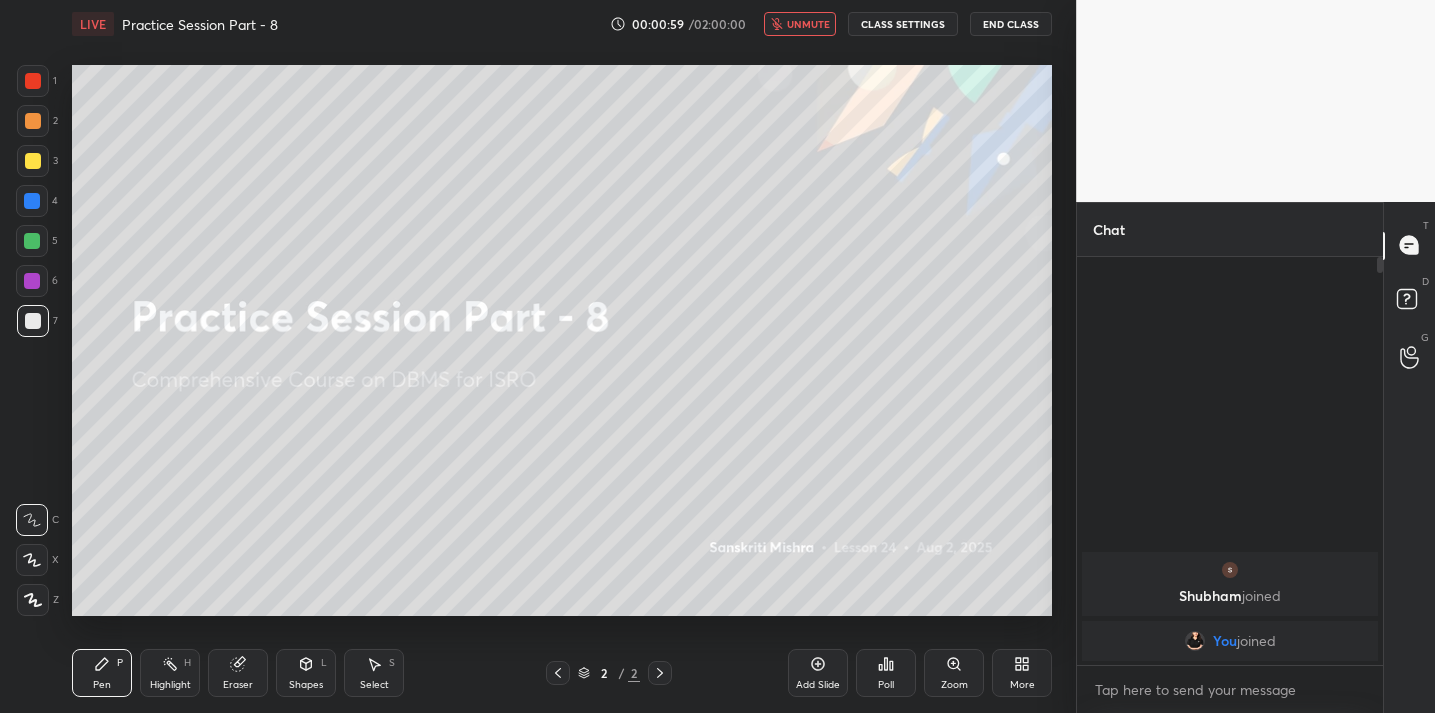 click on "End Class" at bounding box center (1011, 24) 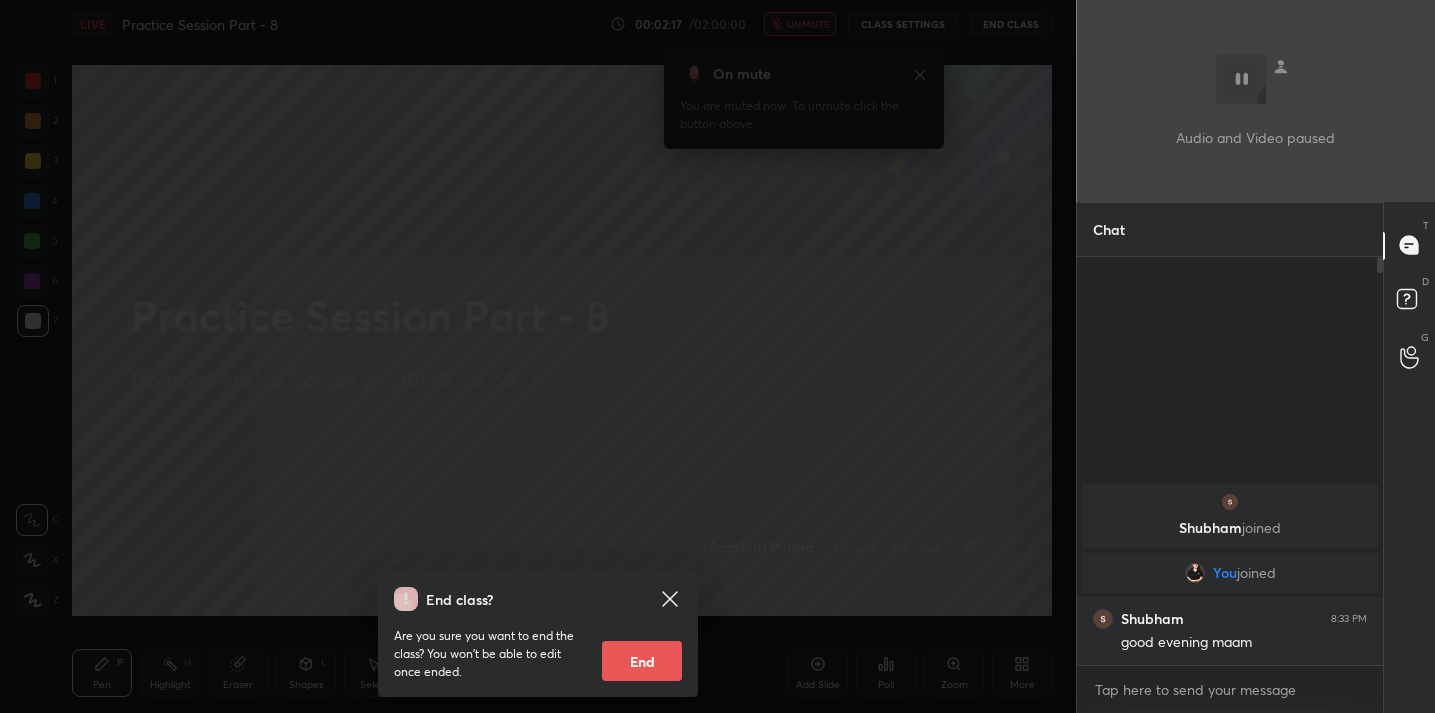 click on "End class? Are you sure you want to end the class? You won’t be able to edit once ended. End" at bounding box center (538, 356) 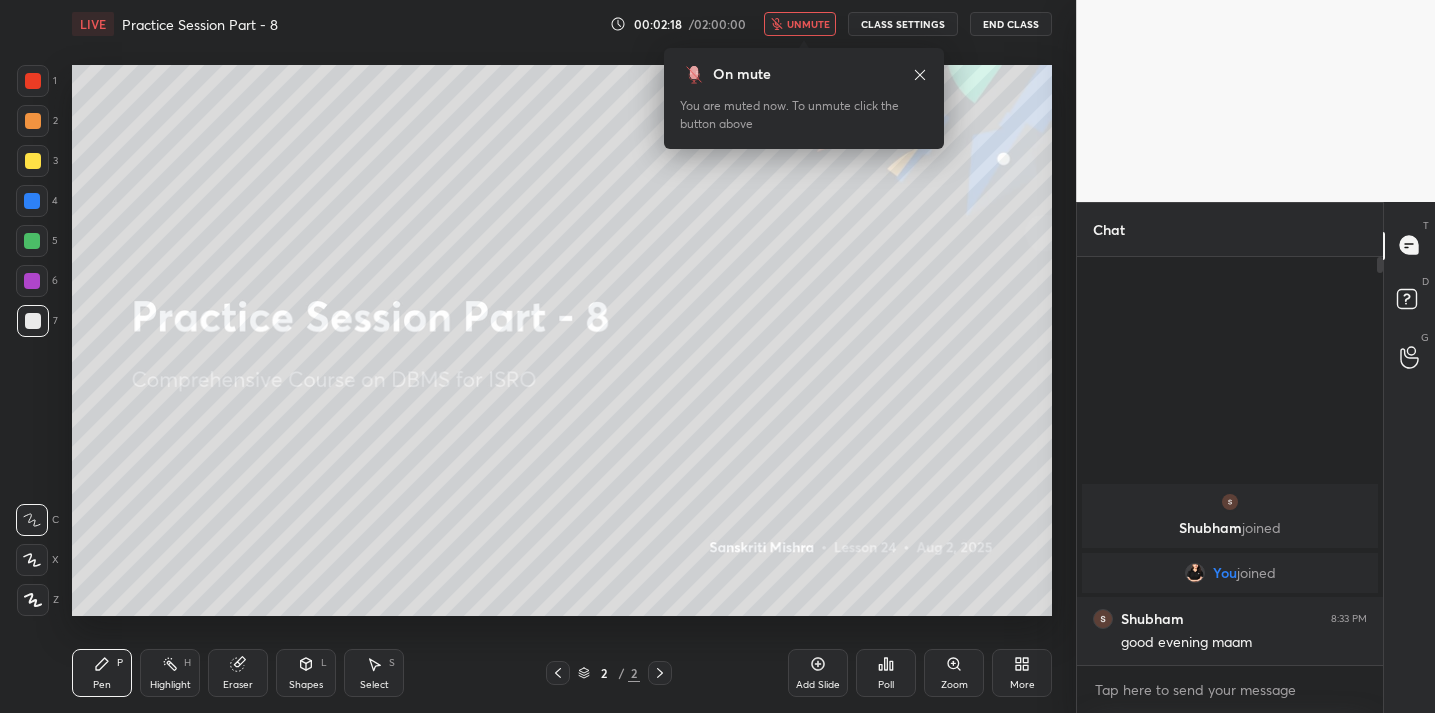 click on "unmute" at bounding box center (808, 24) 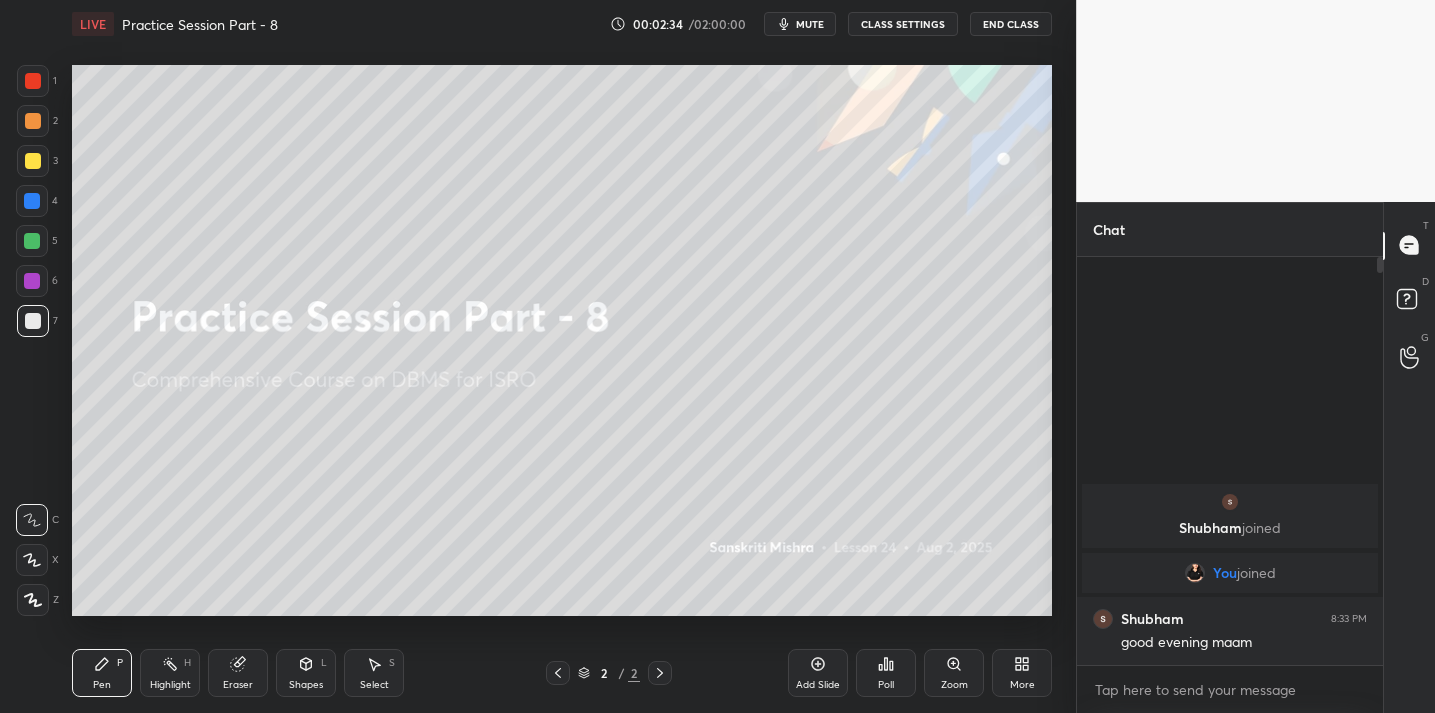 click 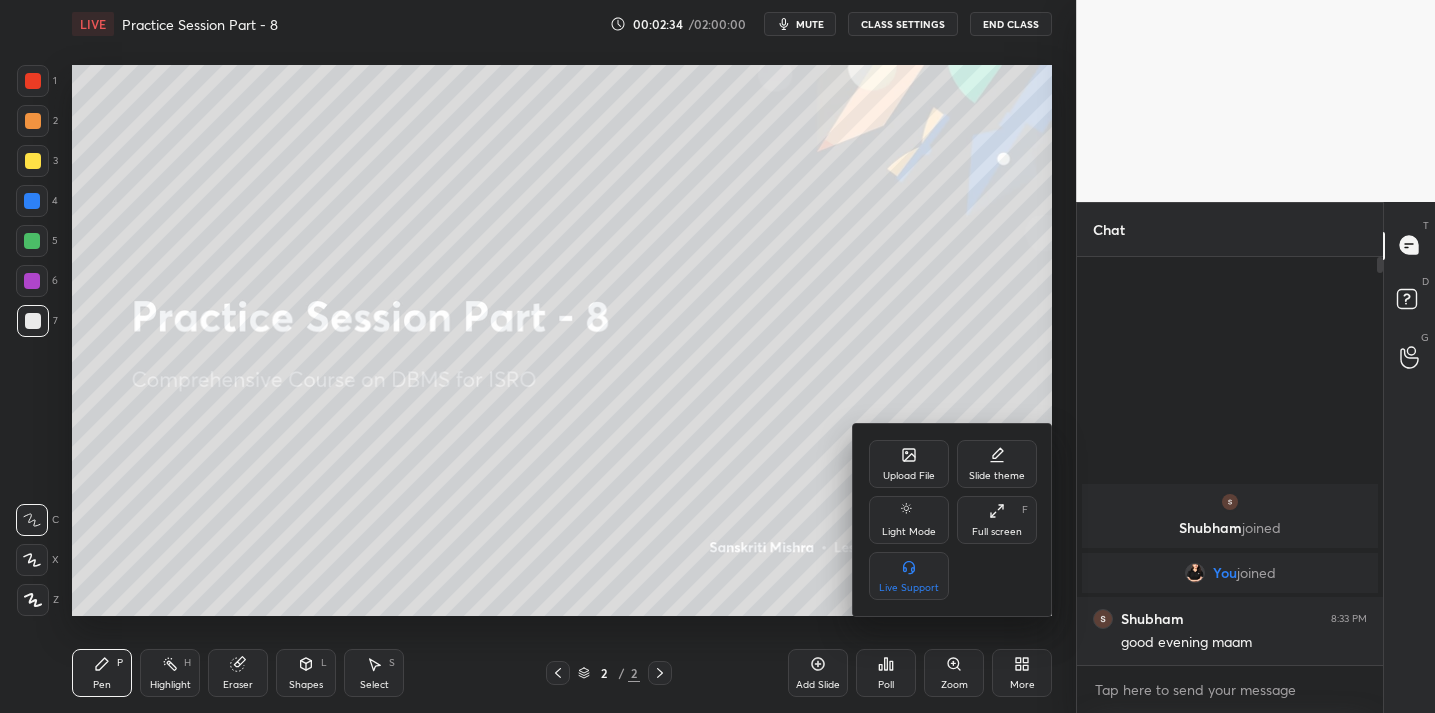 click 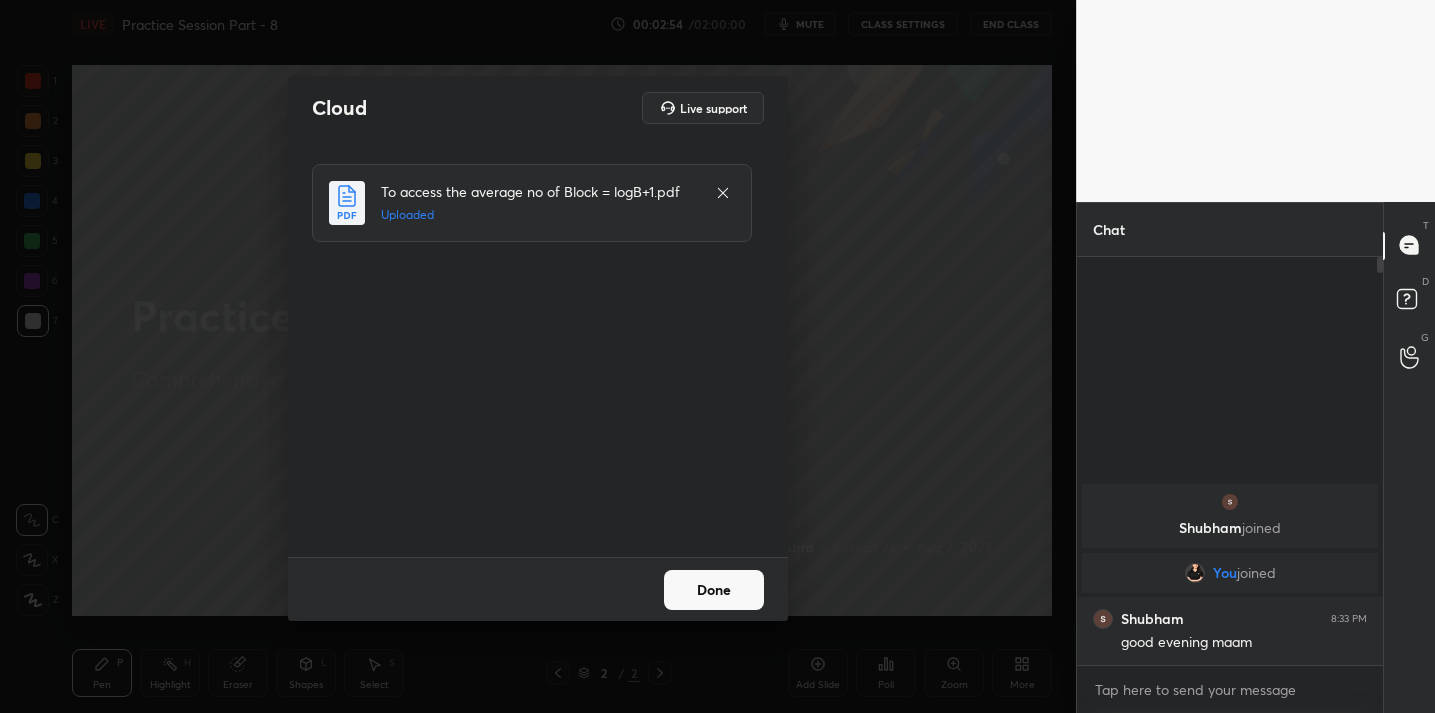 click on "Done" at bounding box center [714, 590] 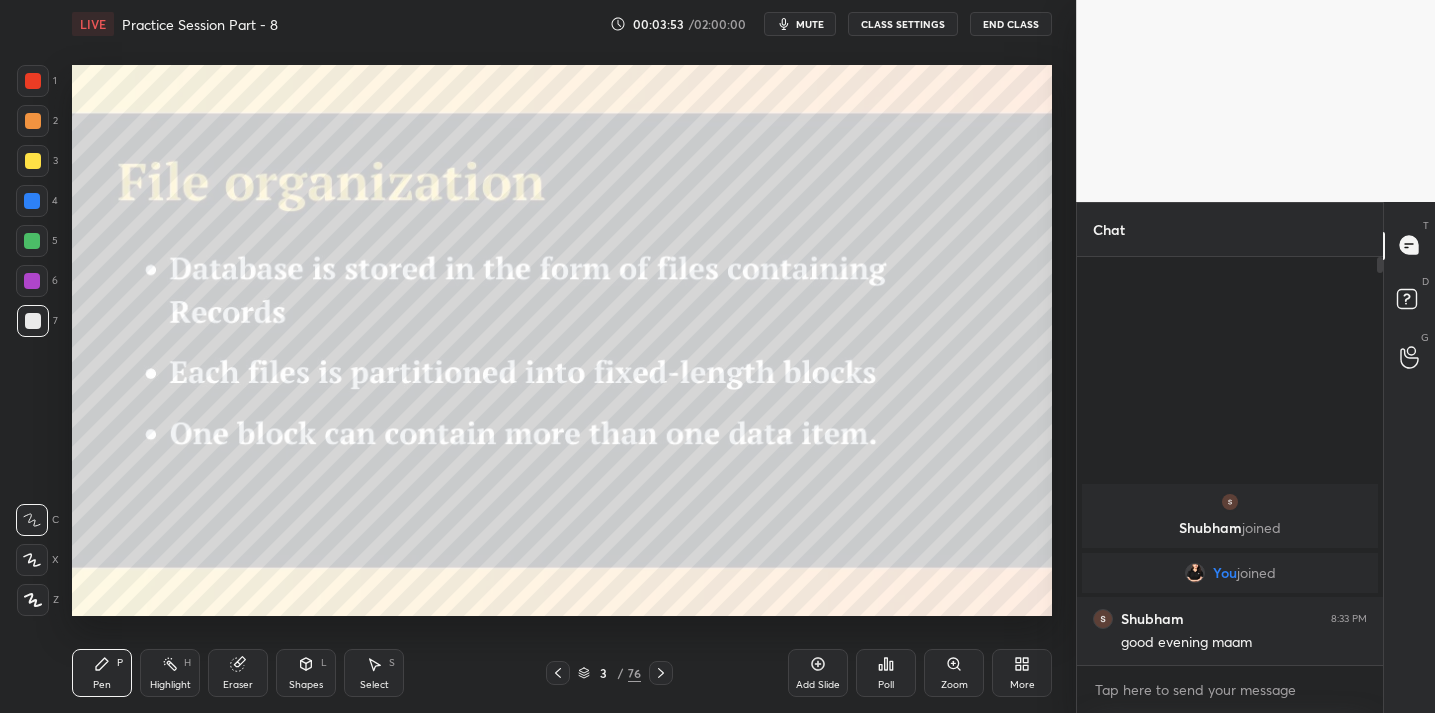 drag, startPoint x: 812, startPoint y: 670, endPoint x: 819, endPoint y: 641, distance: 29.832869 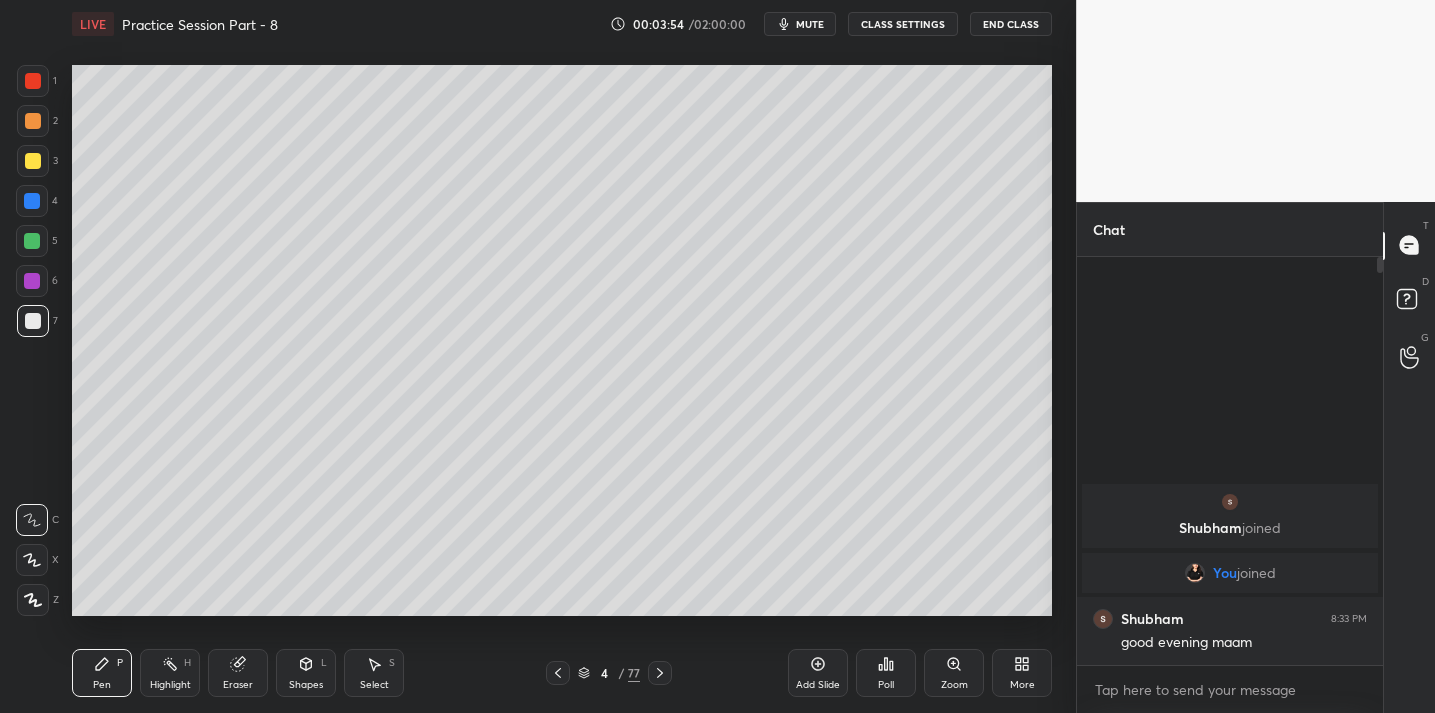 click on "Shapes" at bounding box center [306, 685] 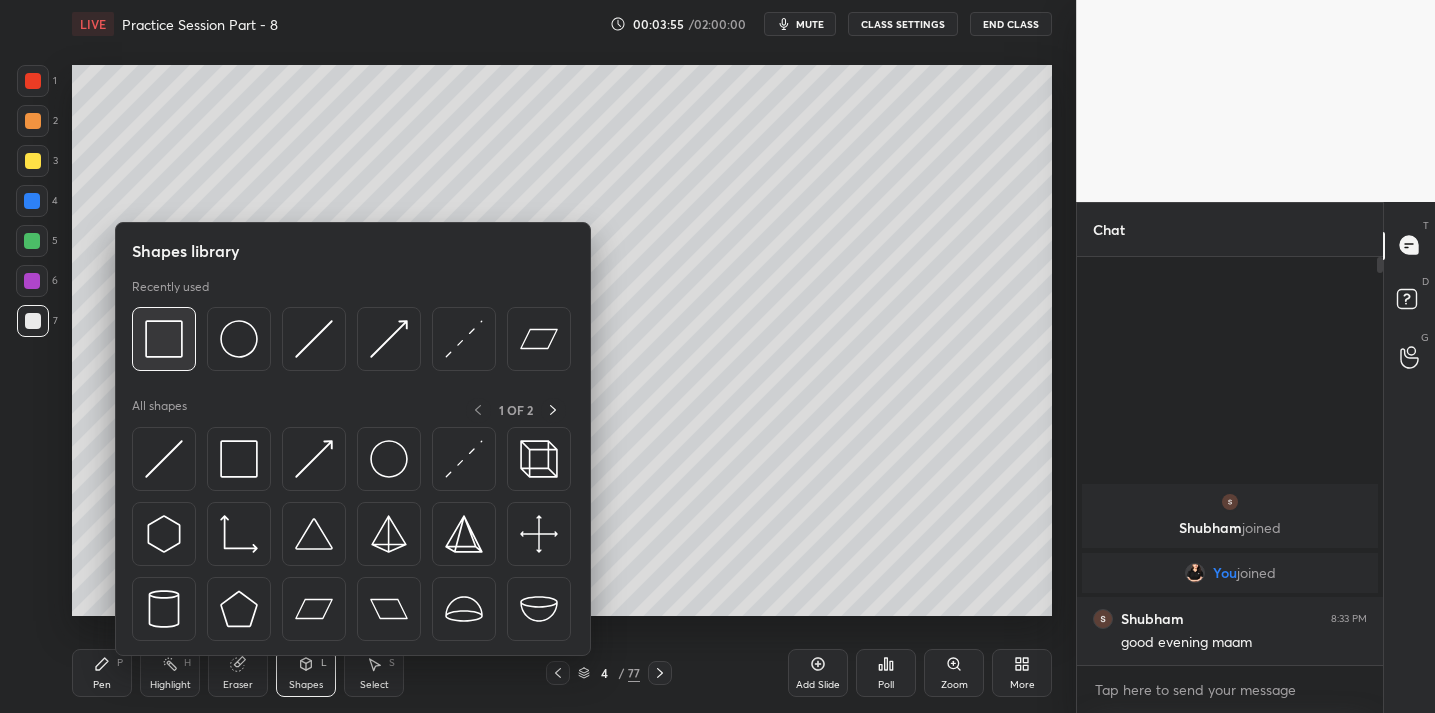 click at bounding box center (164, 339) 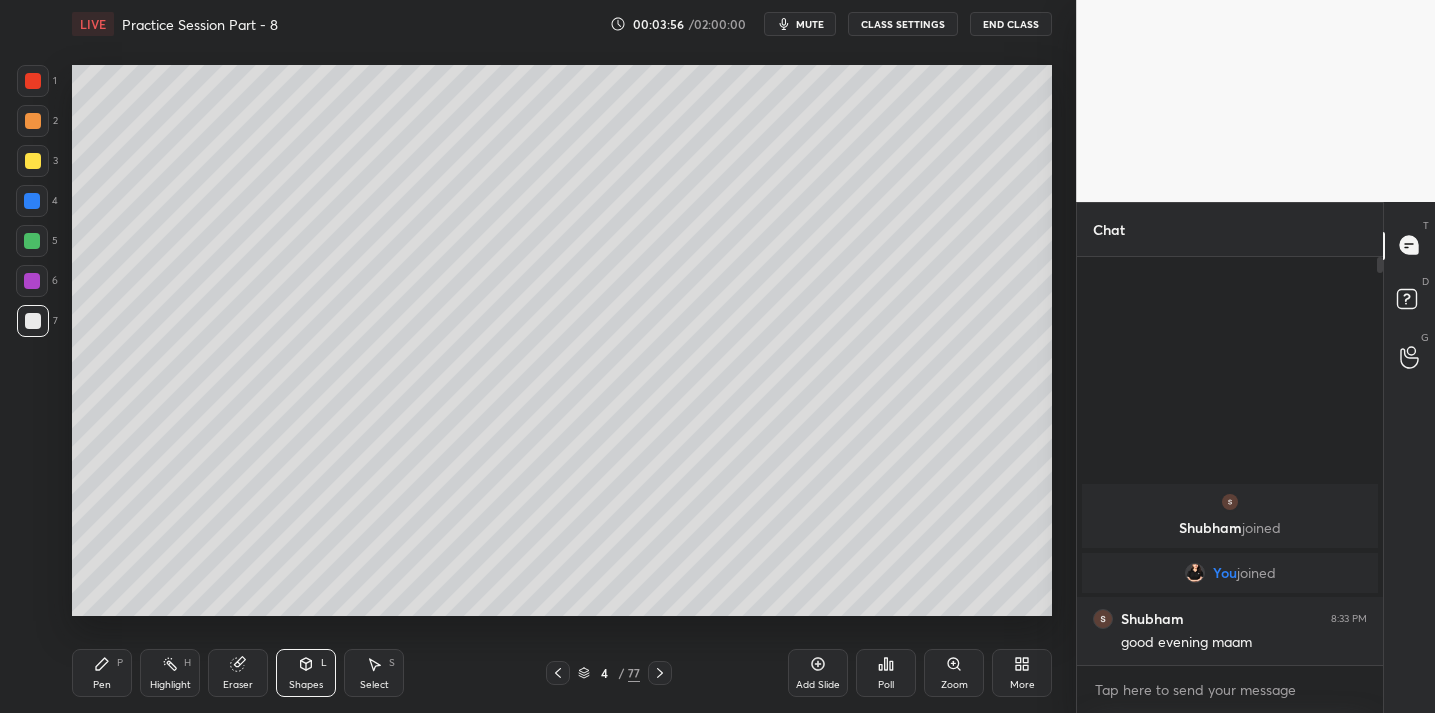 click on "Pen P" at bounding box center [102, 673] 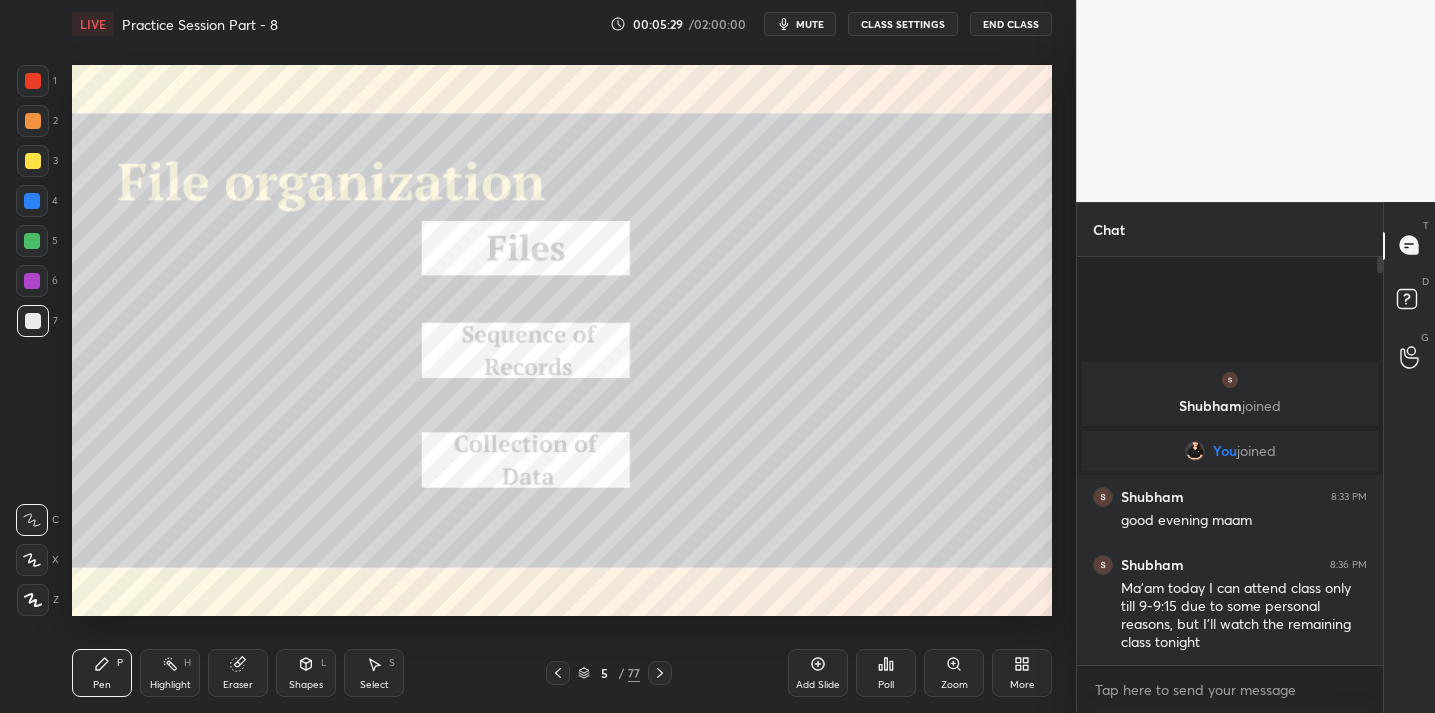 click at bounding box center [33, 161] 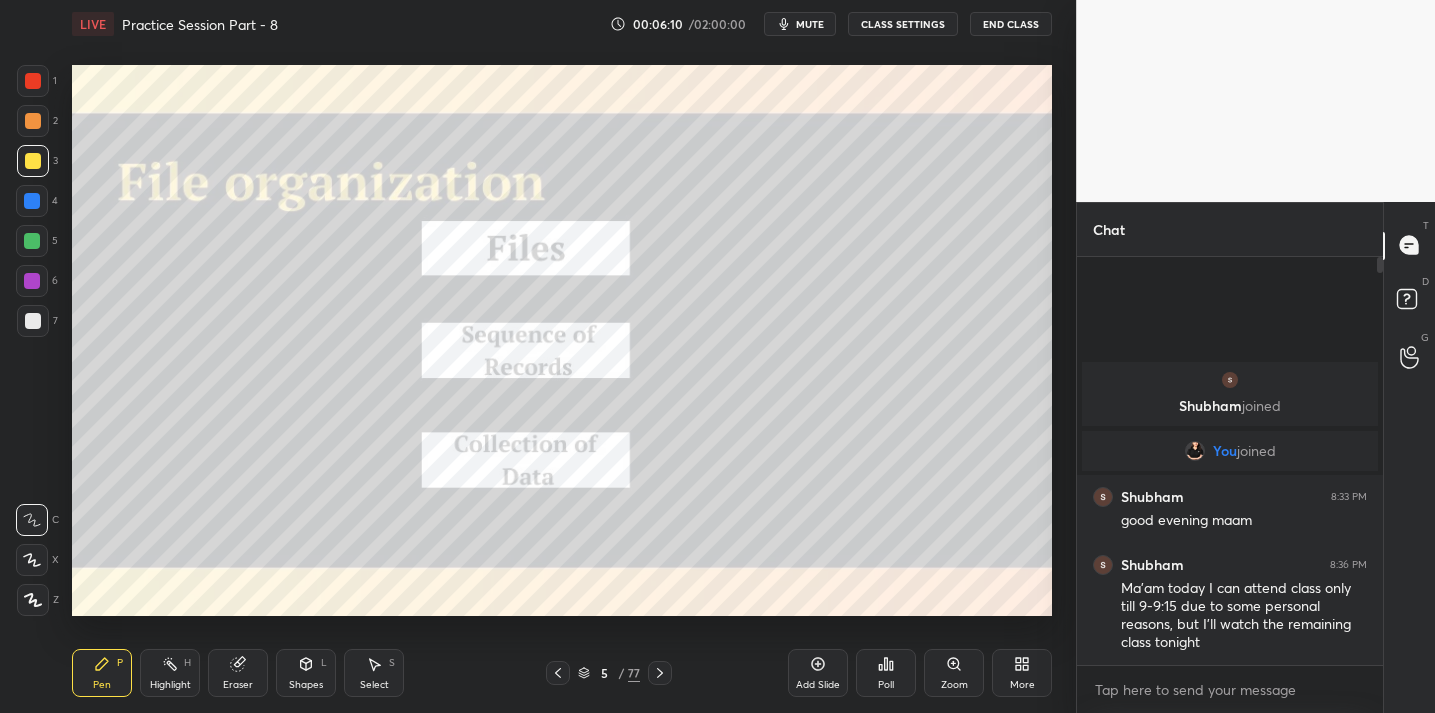 click at bounding box center [33, 321] 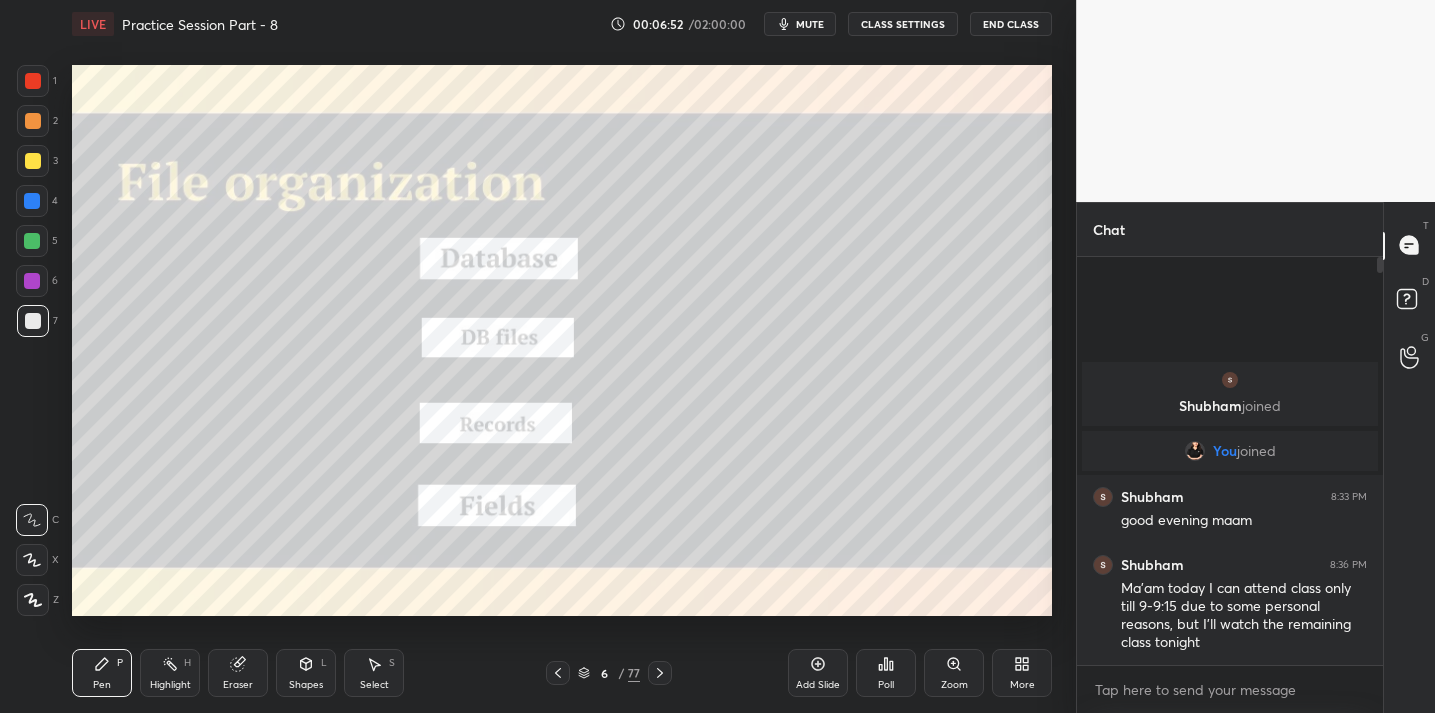 click on "Eraser" at bounding box center (238, 673) 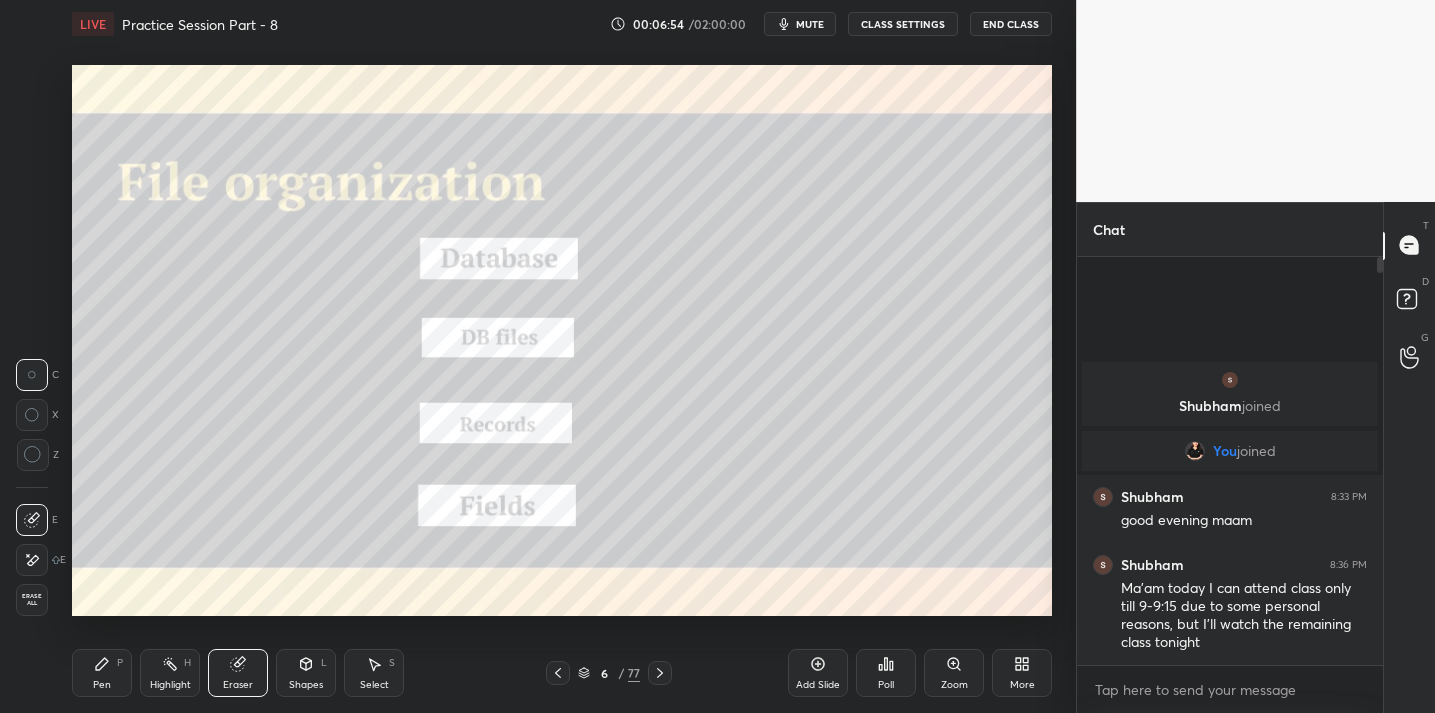 click at bounding box center (33, 455) 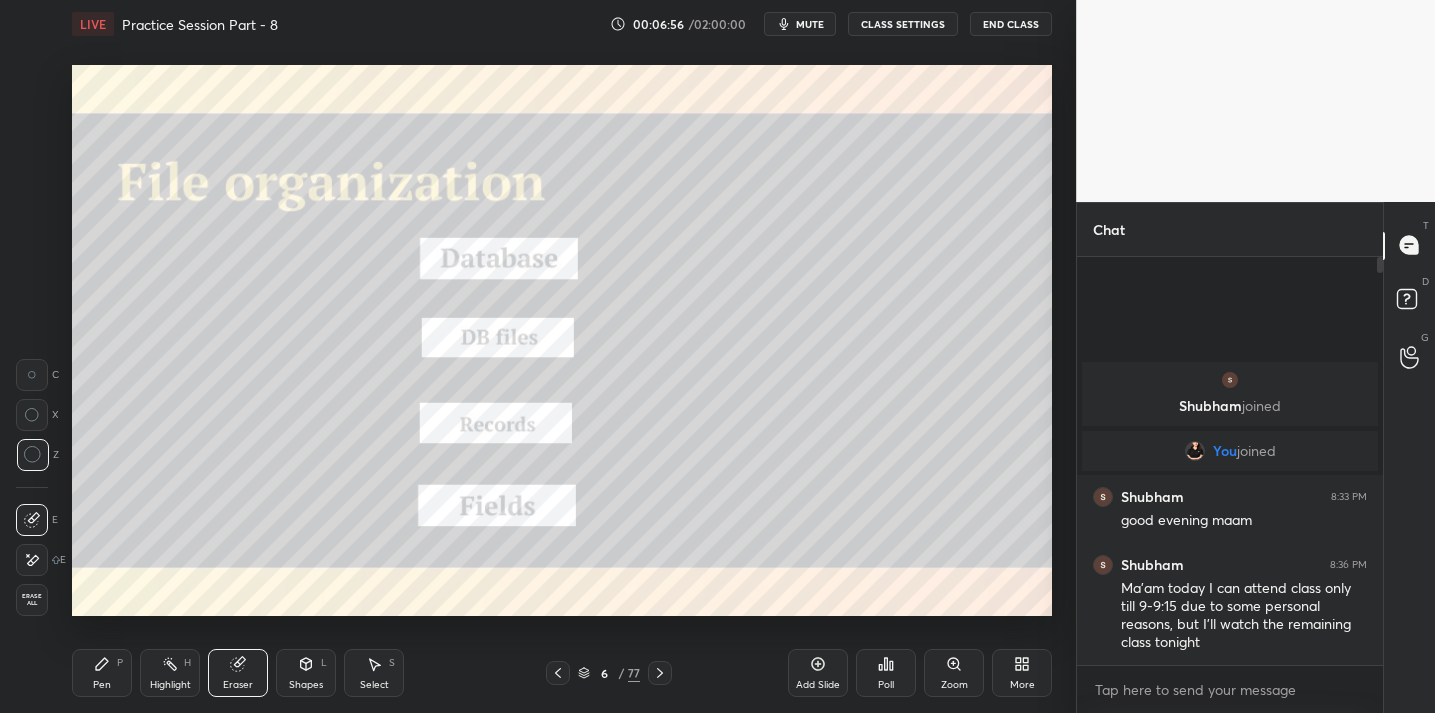 drag, startPoint x: 84, startPoint y: 677, endPoint x: 92, endPoint y: 666, distance: 13.601471 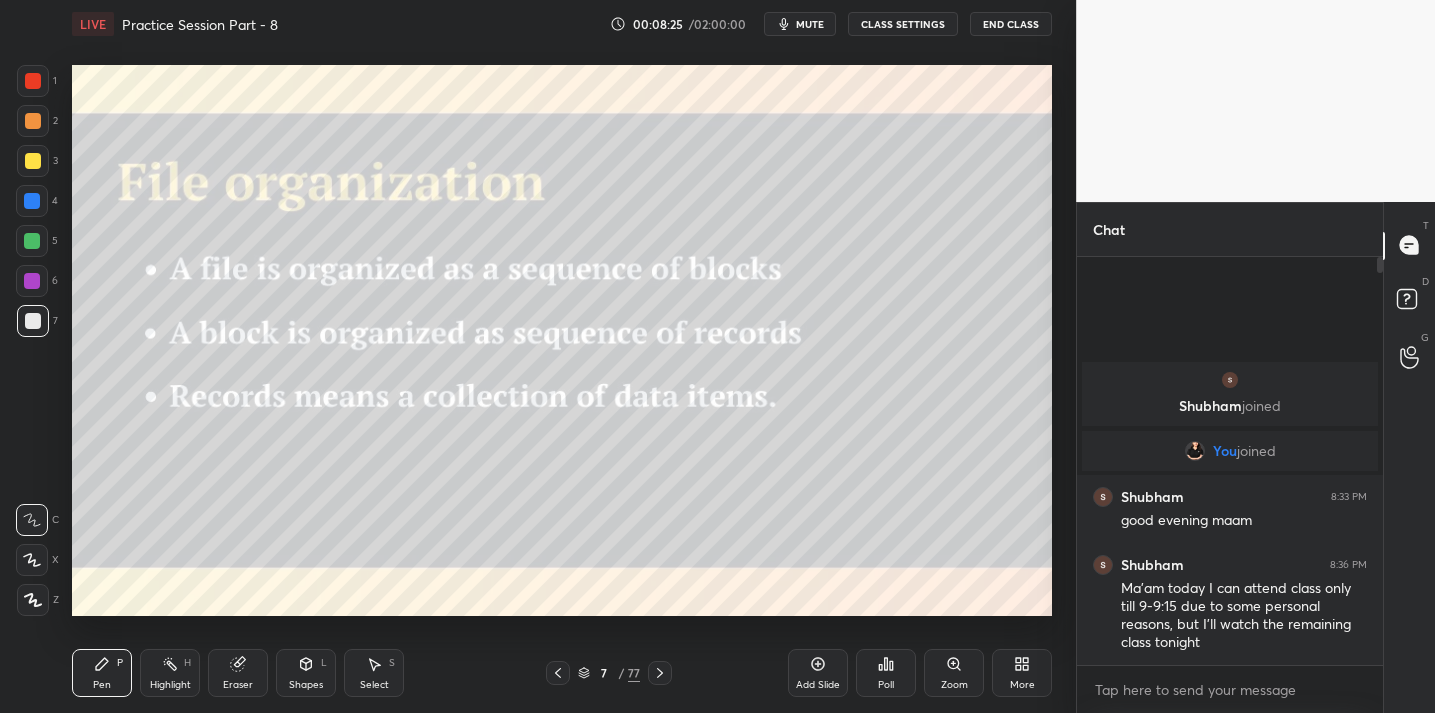 drag, startPoint x: 34, startPoint y: 164, endPoint x: 66, endPoint y: 174, distance: 33.526108 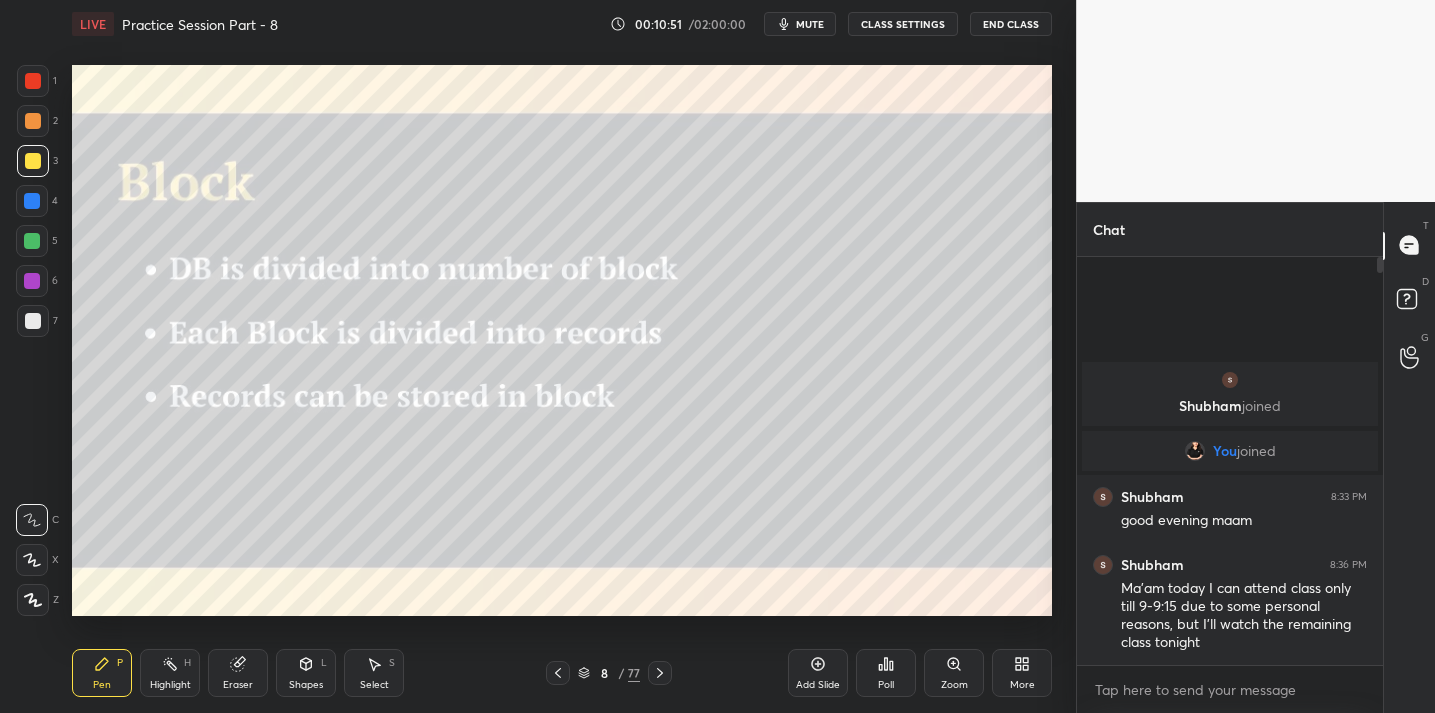 click on "Shapes L" at bounding box center (306, 673) 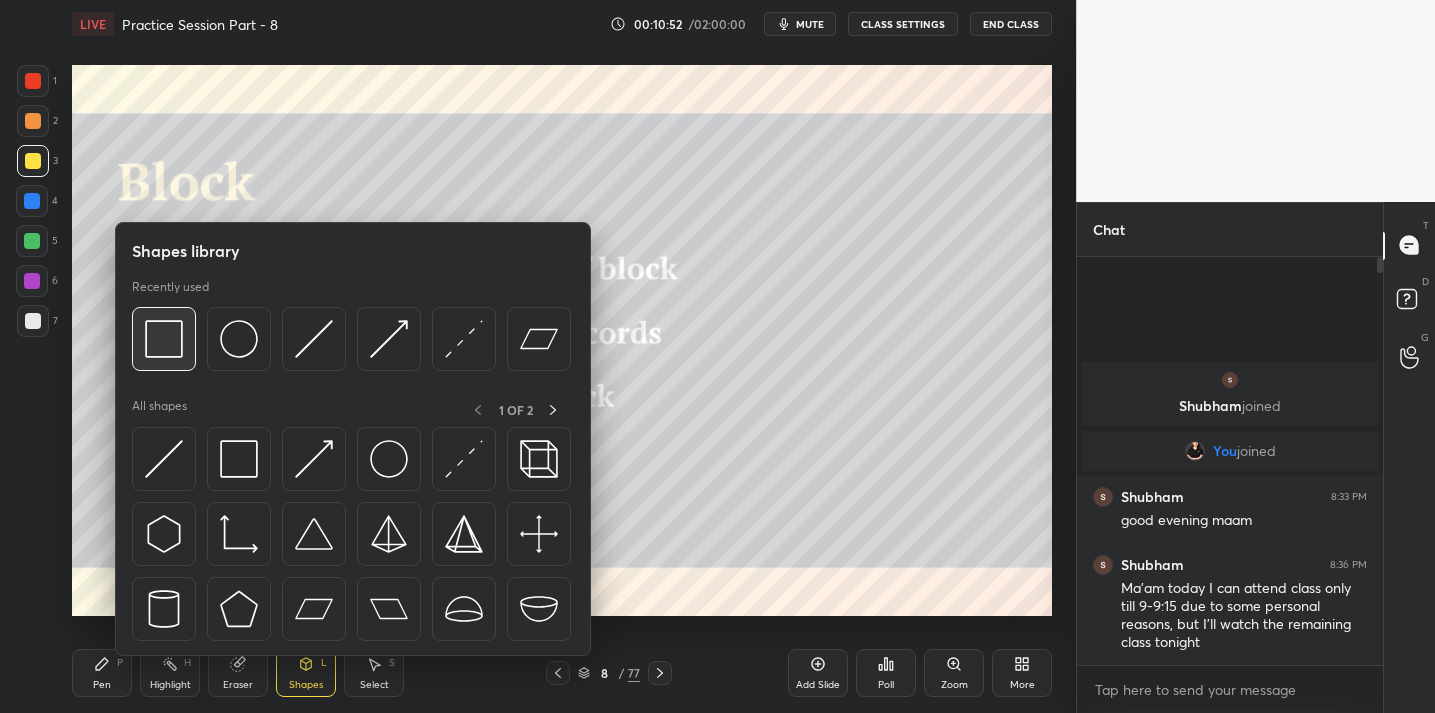 click at bounding box center [164, 339] 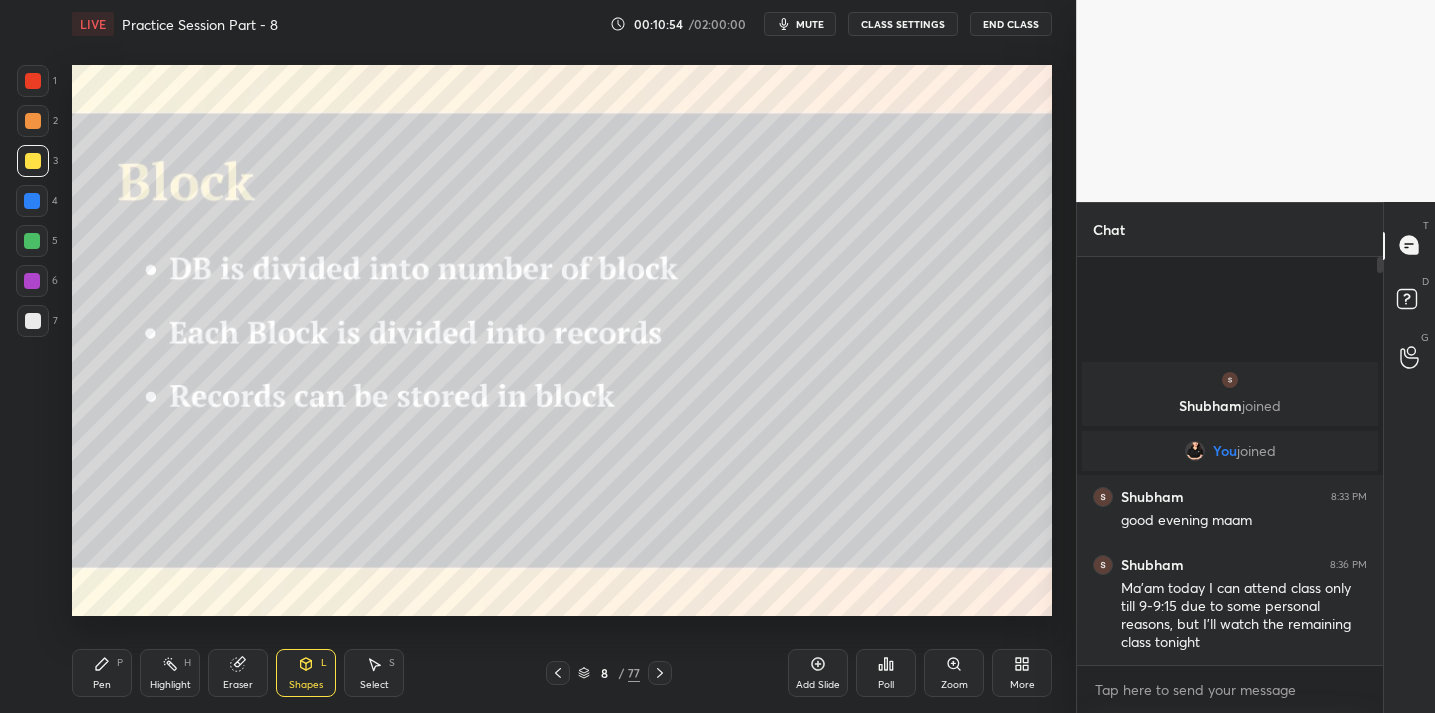 click on "Pen P" at bounding box center [102, 673] 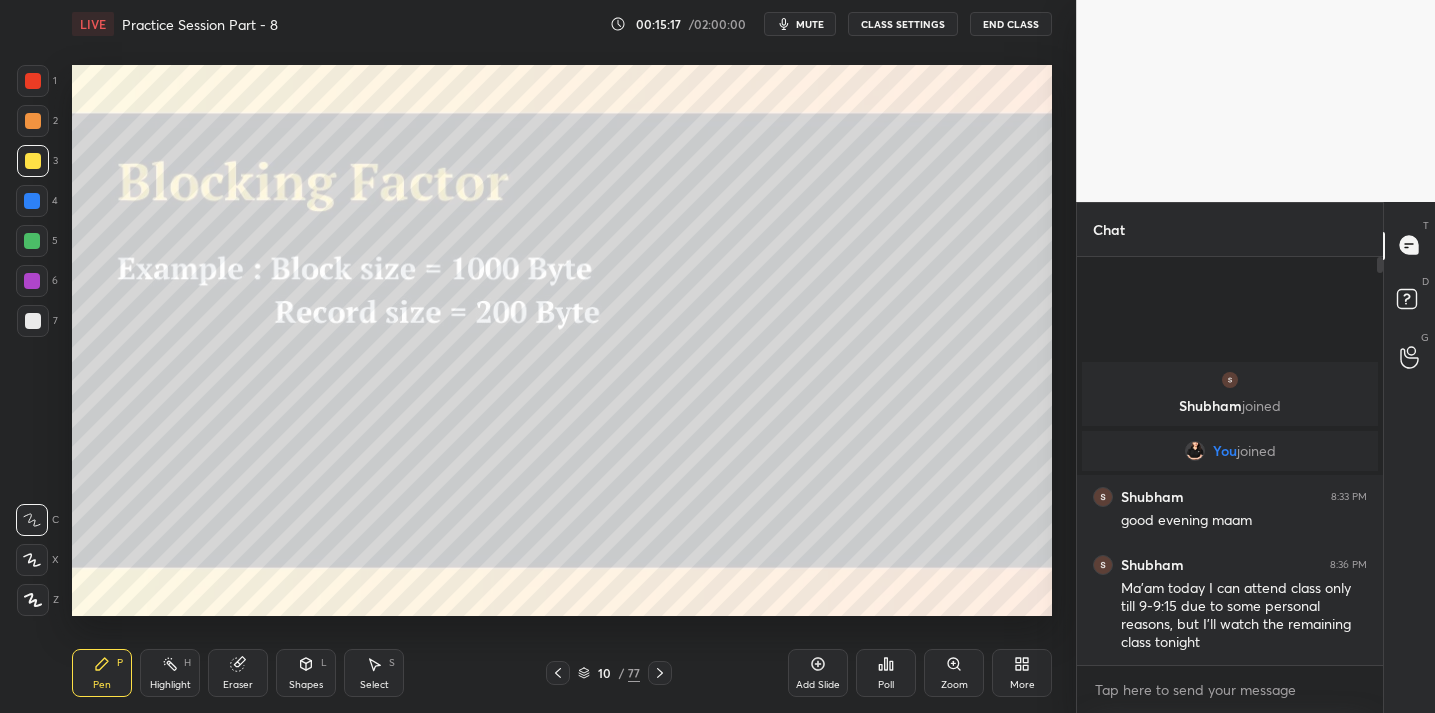 drag, startPoint x: 249, startPoint y: 684, endPoint x: 281, endPoint y: 637, distance: 56.859474 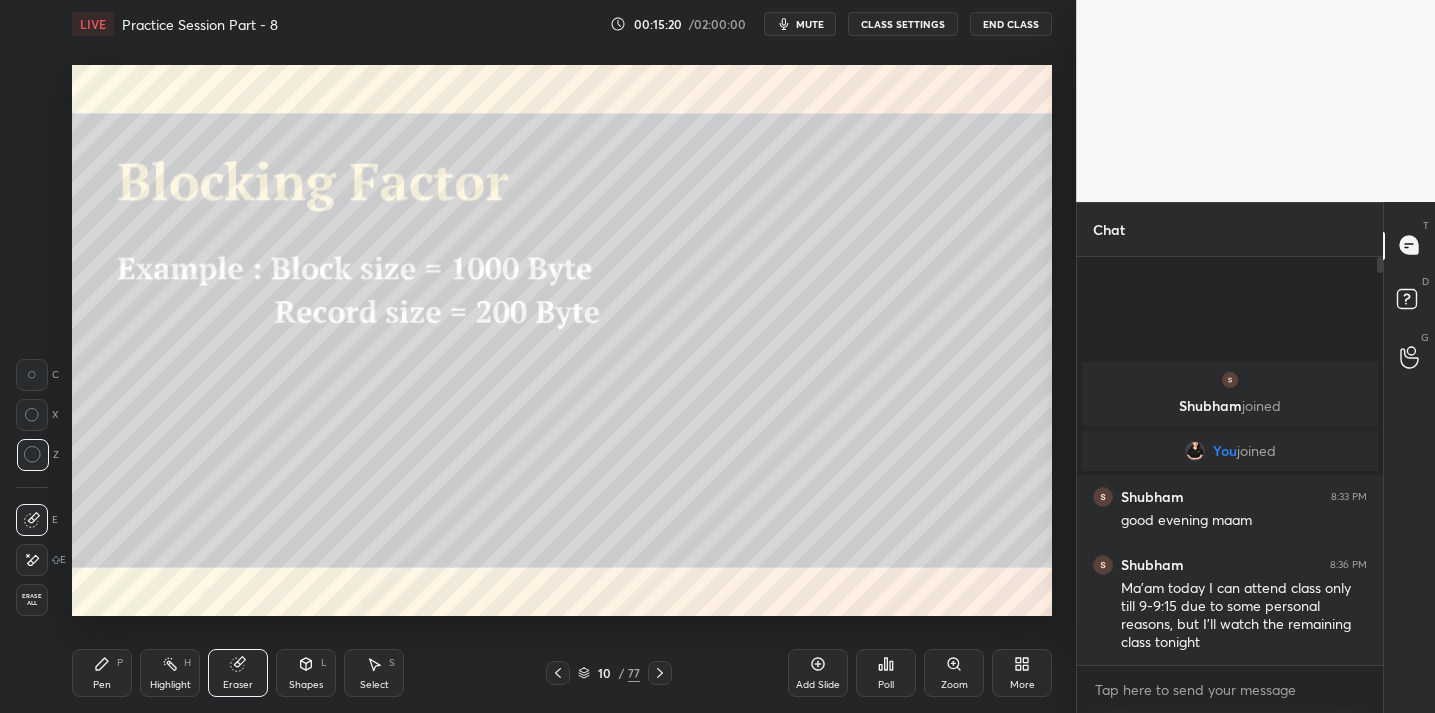drag, startPoint x: 124, startPoint y: 663, endPoint x: 173, endPoint y: 620, distance: 65.192024 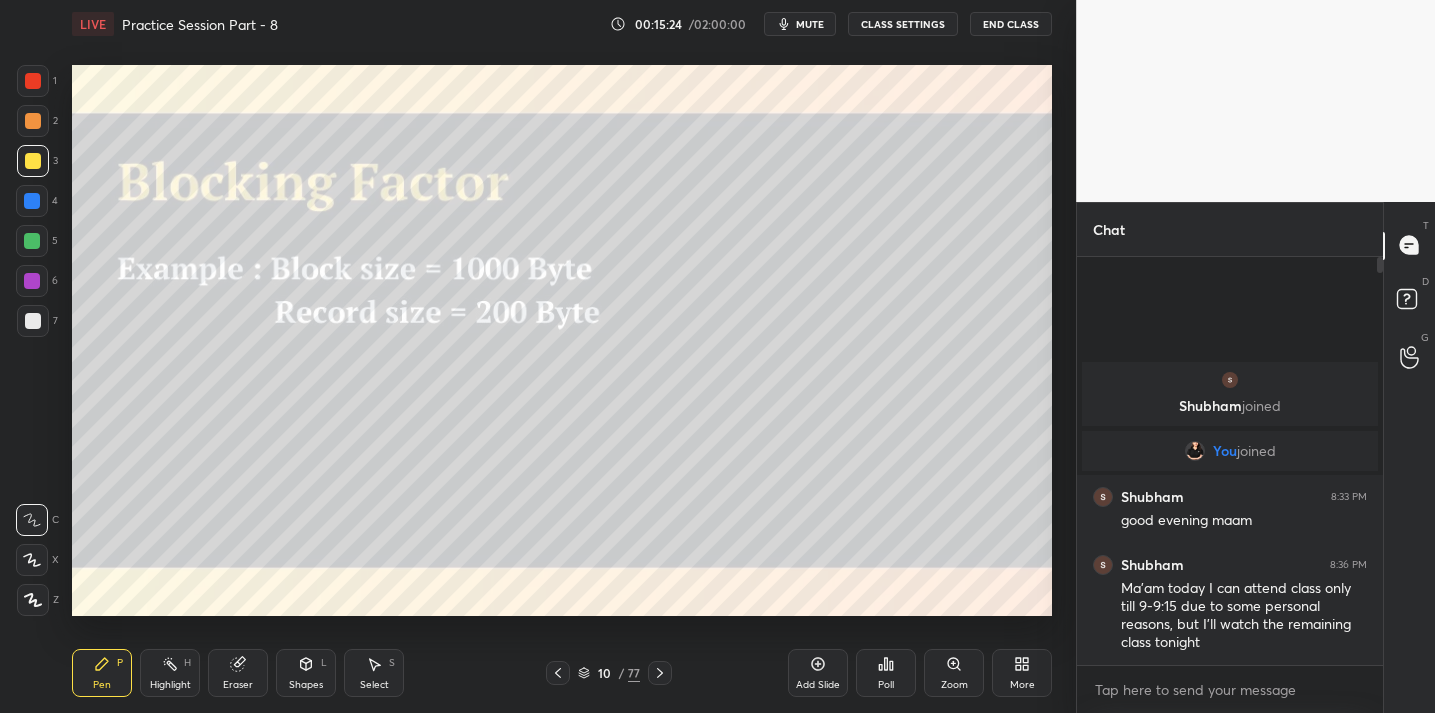 drag, startPoint x: 246, startPoint y: 673, endPoint x: 261, endPoint y: 649, distance: 28.301943 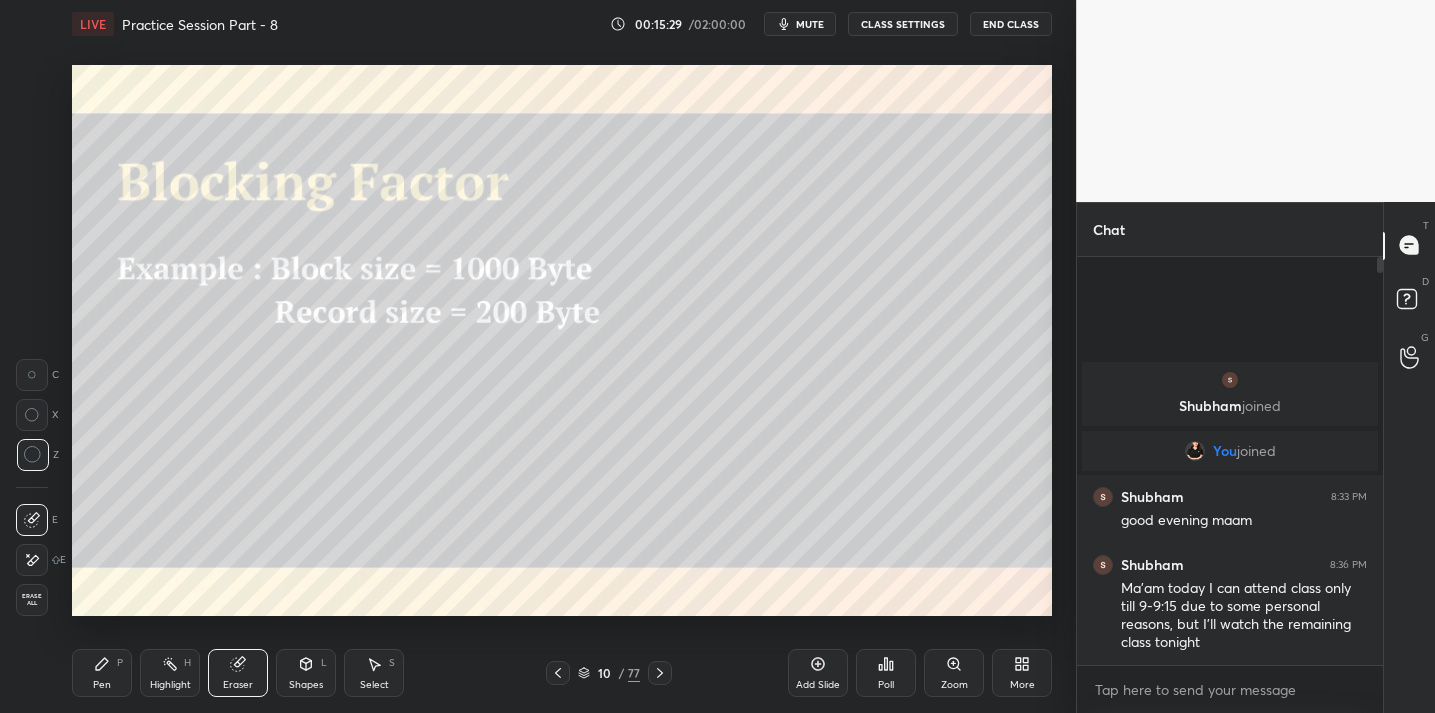 drag, startPoint x: 94, startPoint y: 677, endPoint x: 150, endPoint y: 631, distance: 72.47068 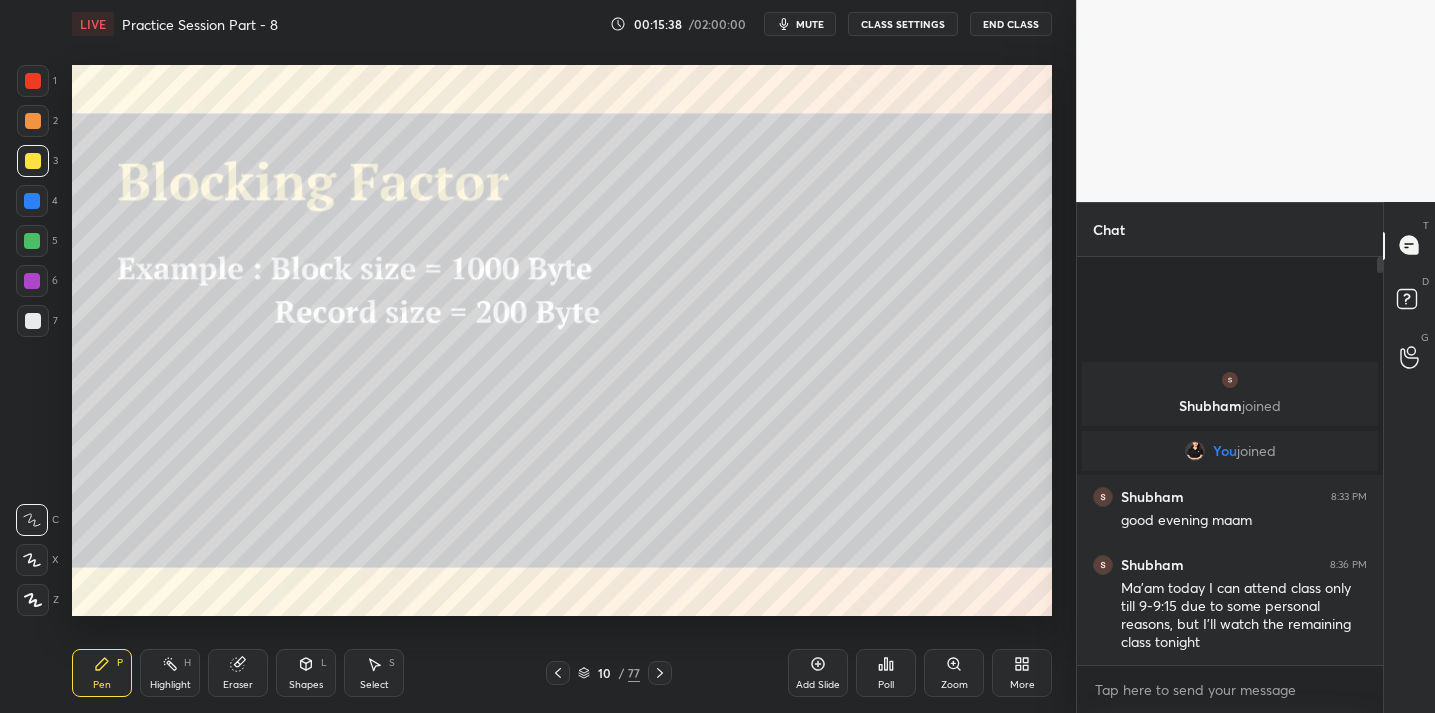 drag, startPoint x: 254, startPoint y: 672, endPoint x: 273, endPoint y: 629, distance: 47.010635 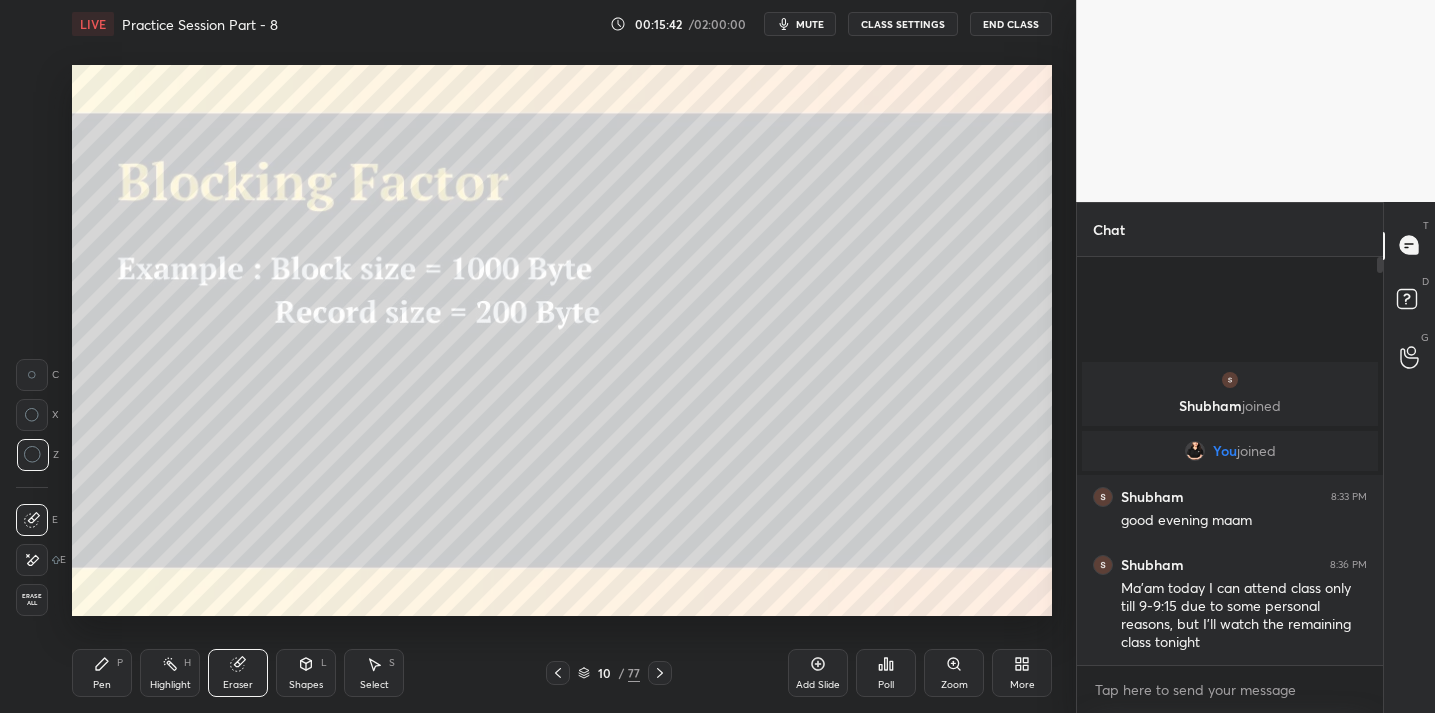 click on "Pen P Highlight H Eraser Shapes L Select S 10 / 77 Add Slide Poll Zoom More" at bounding box center [562, 673] 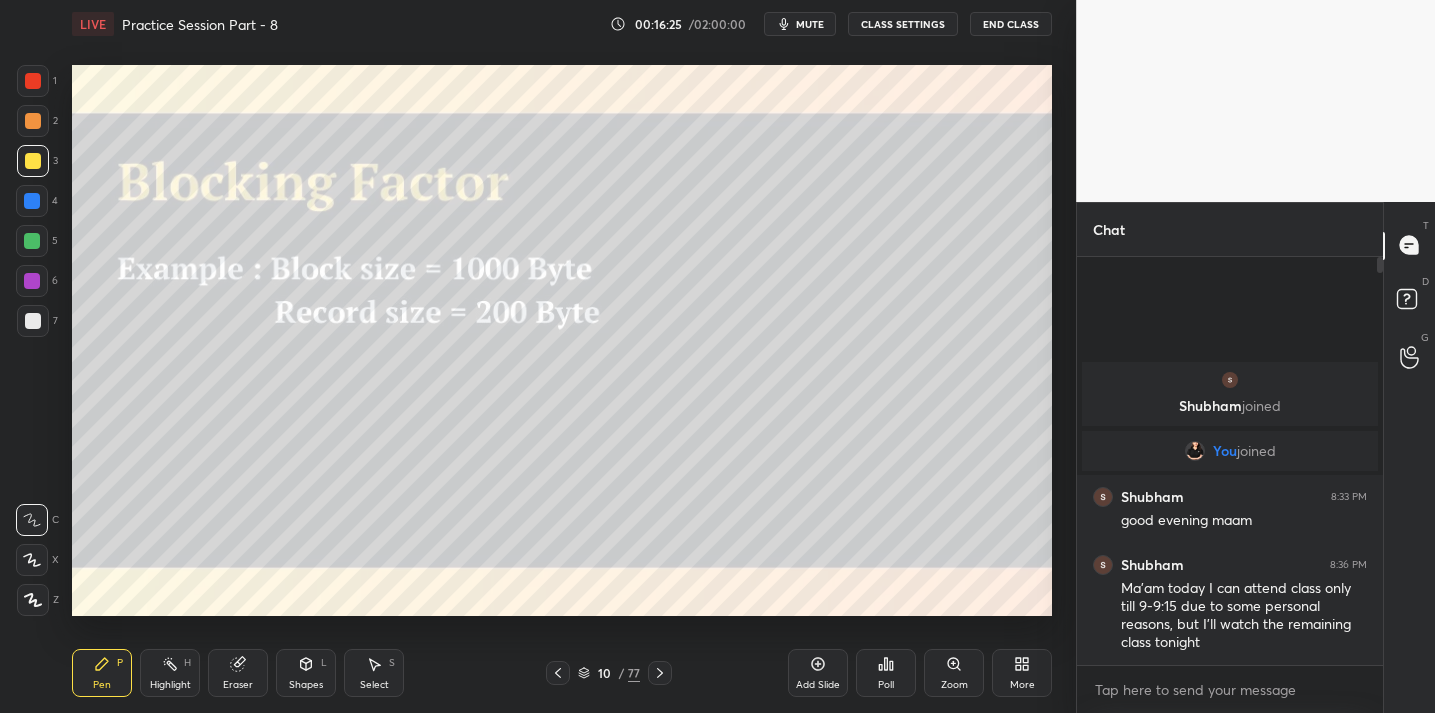 click on "Eraser" at bounding box center [238, 673] 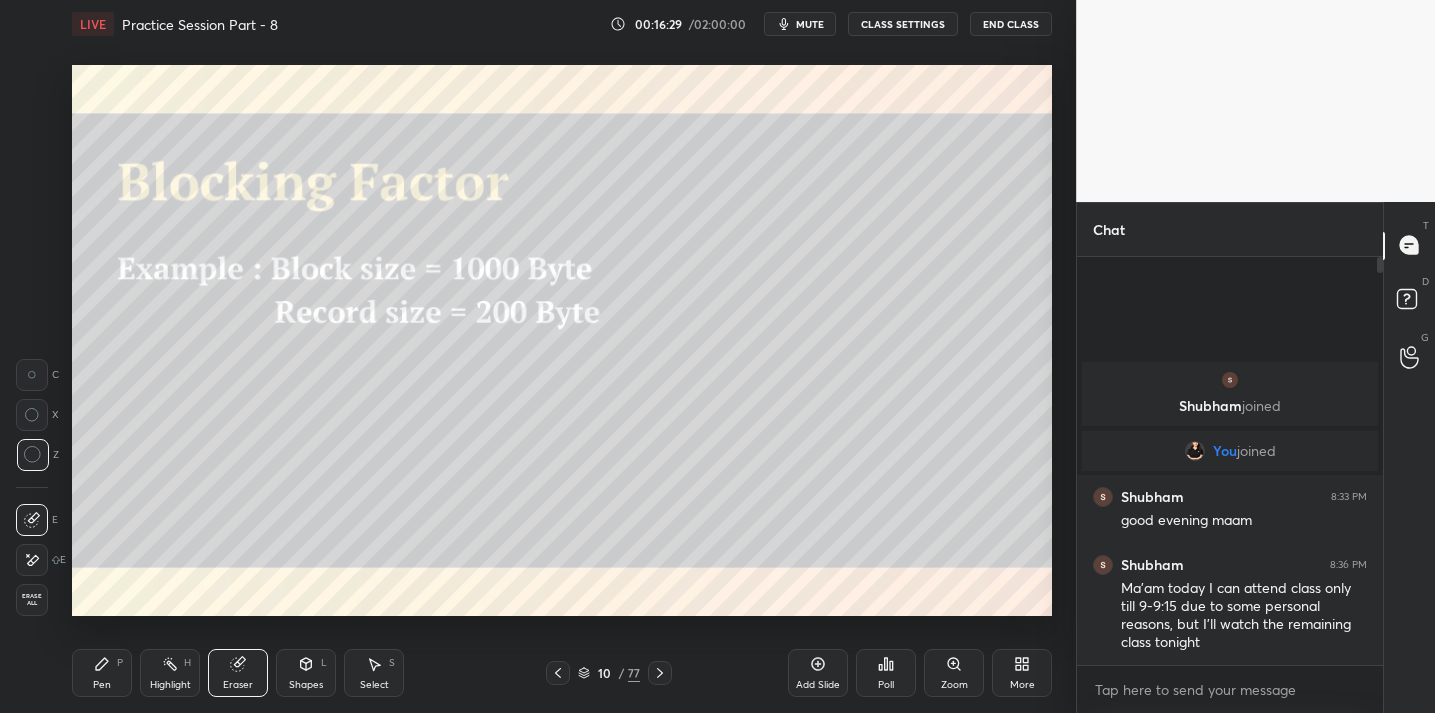 drag, startPoint x: 117, startPoint y: 671, endPoint x: 157, endPoint y: 624, distance: 61.7171 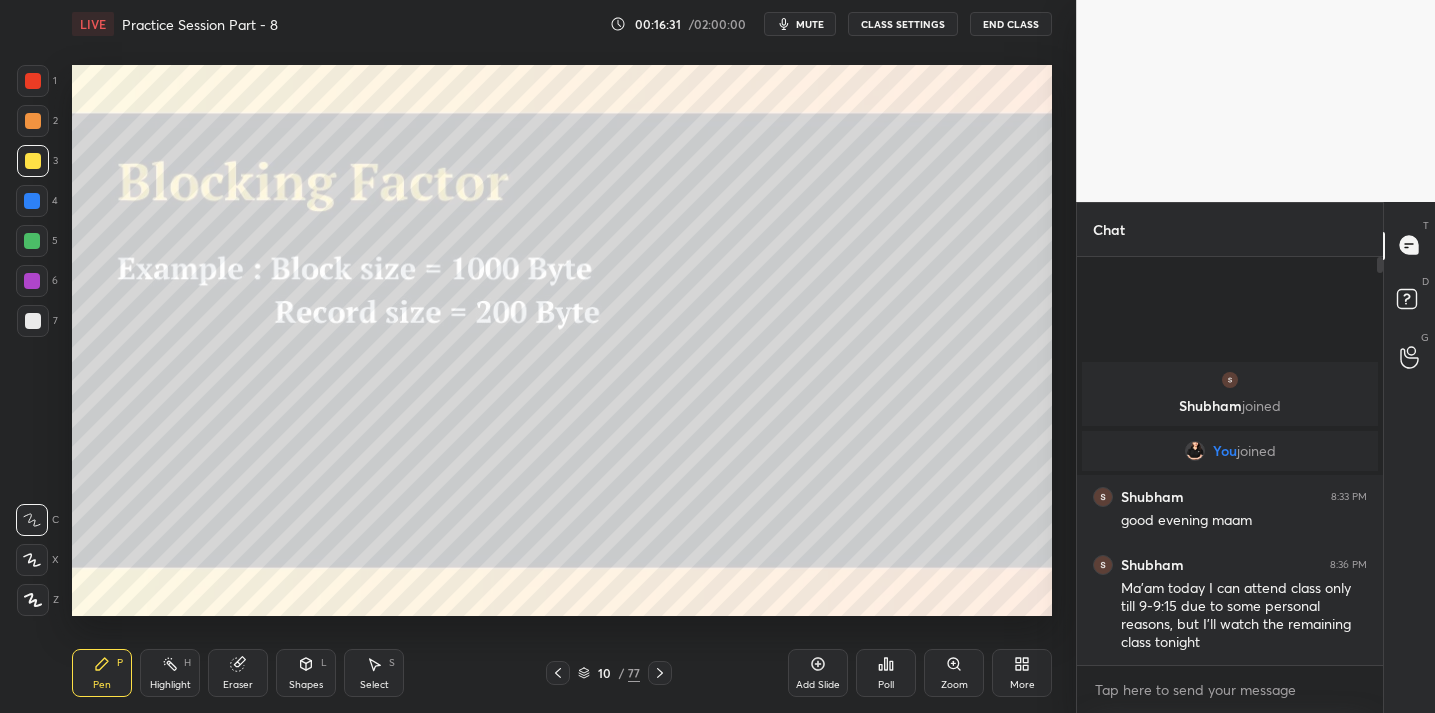 drag, startPoint x: 237, startPoint y: 669, endPoint x: 258, endPoint y: 657, distance: 24.186773 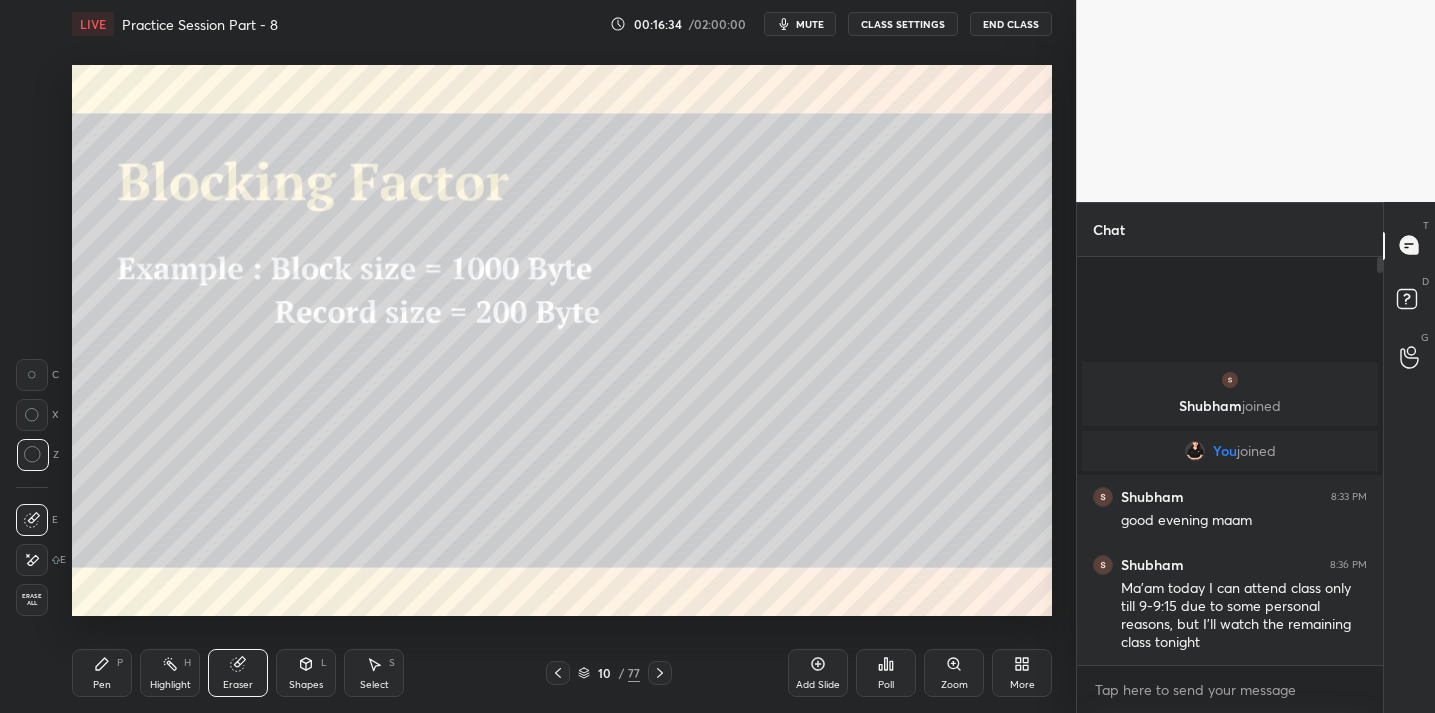 drag, startPoint x: 104, startPoint y: 694, endPoint x: 166, endPoint y: 624, distance: 93.50936 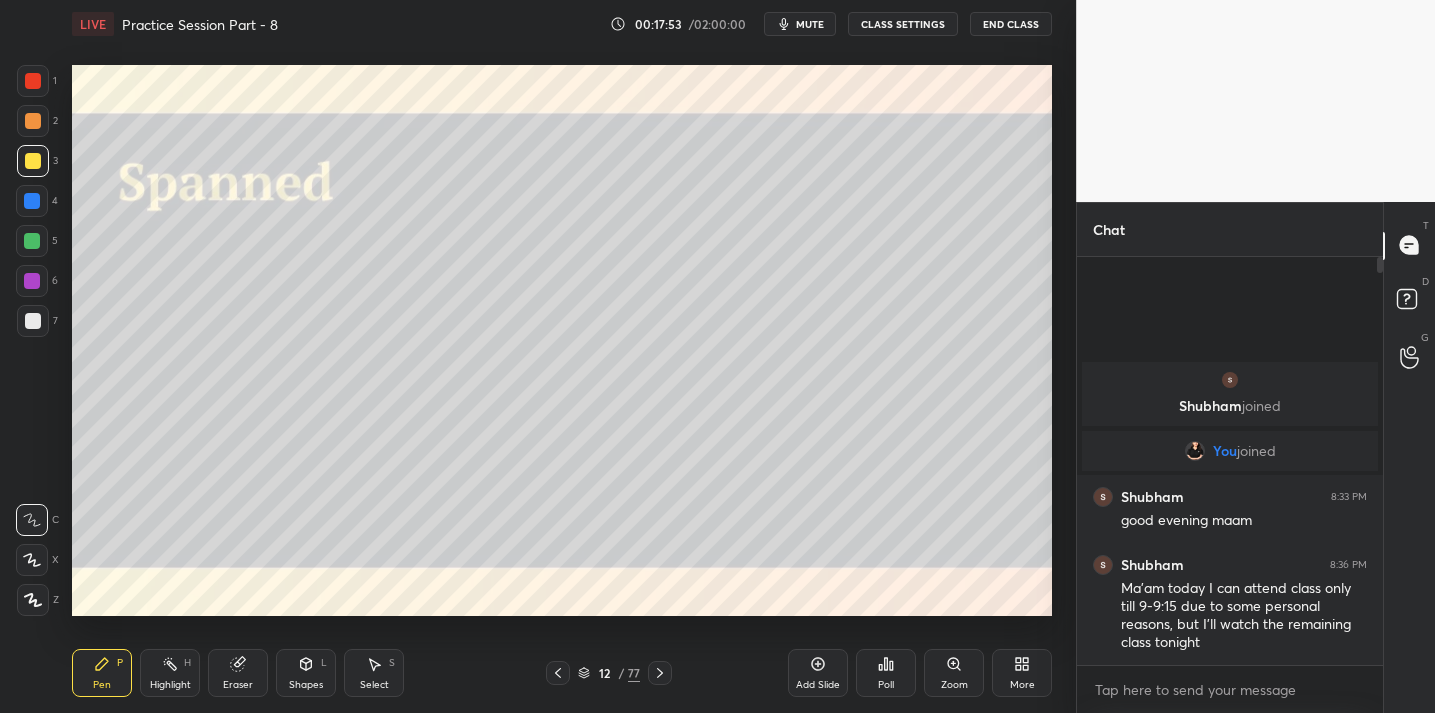 drag, startPoint x: 260, startPoint y: 667, endPoint x: 292, endPoint y: 632, distance: 47.423622 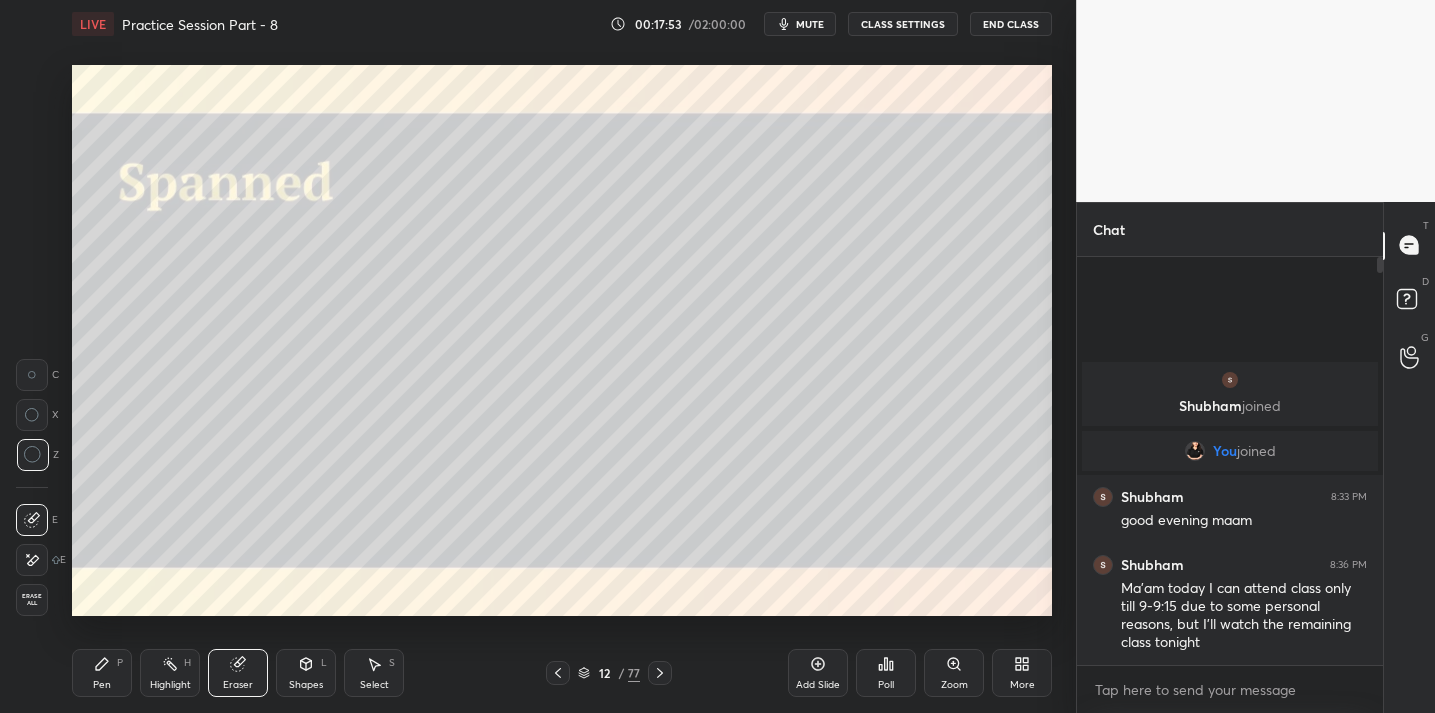 click on "Shapes L" at bounding box center (306, 673) 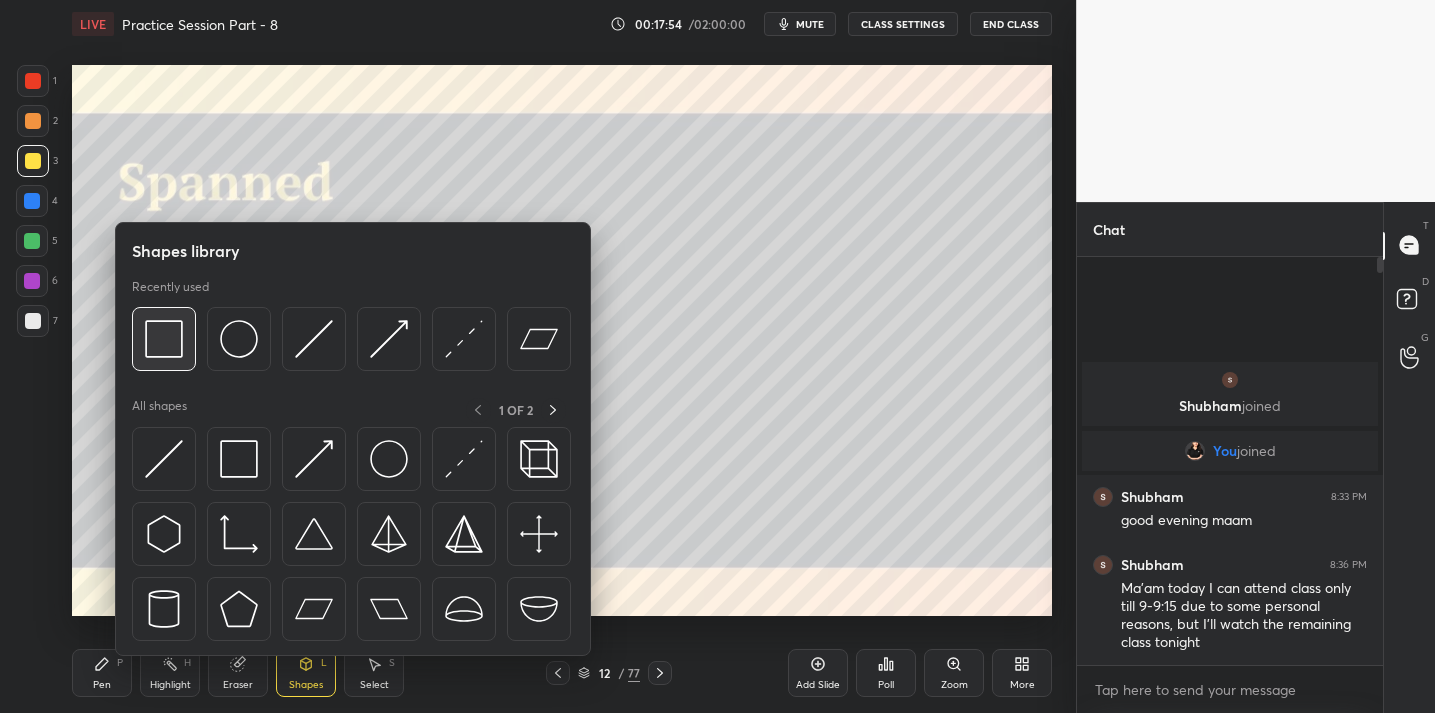 click at bounding box center [164, 339] 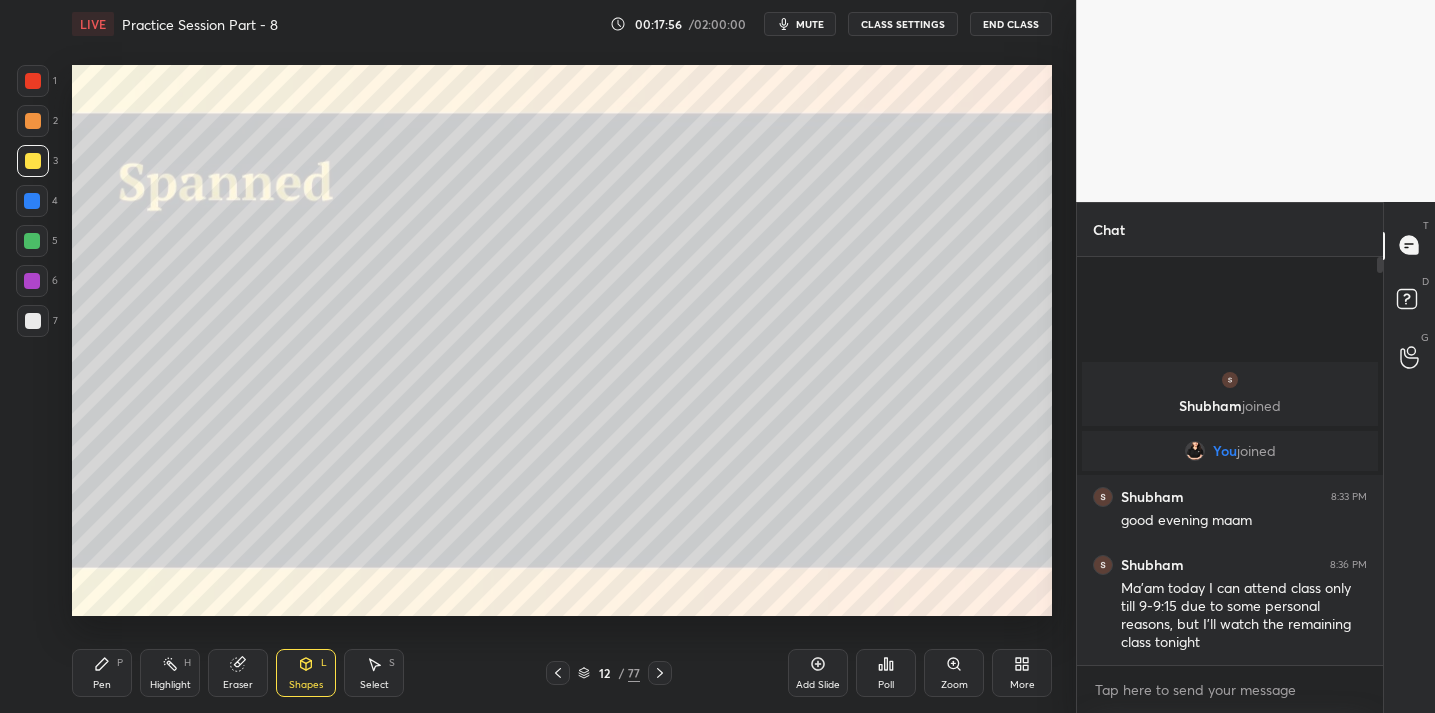 drag, startPoint x: 112, startPoint y: 644, endPoint x: 156, endPoint y: 620, distance: 50.119858 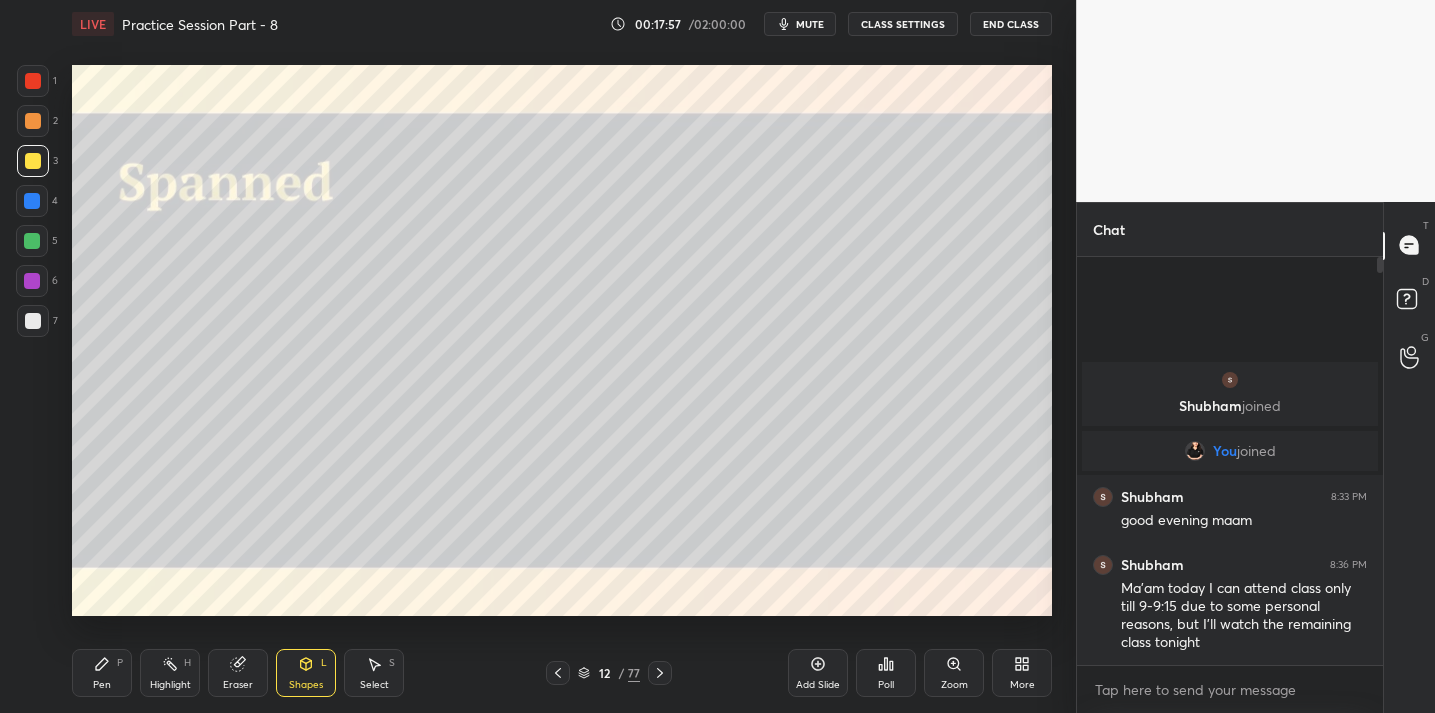 click on "Pen P" at bounding box center [102, 673] 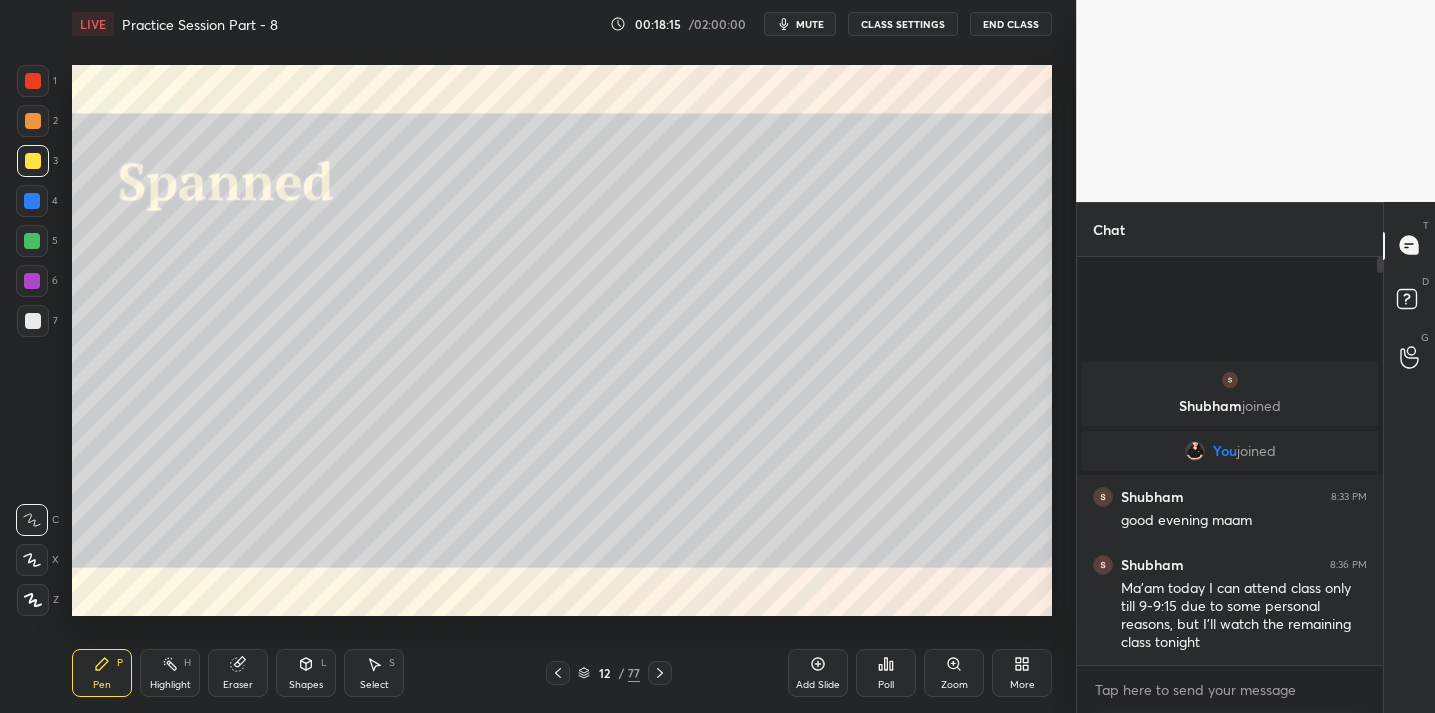 click at bounding box center [33, 321] 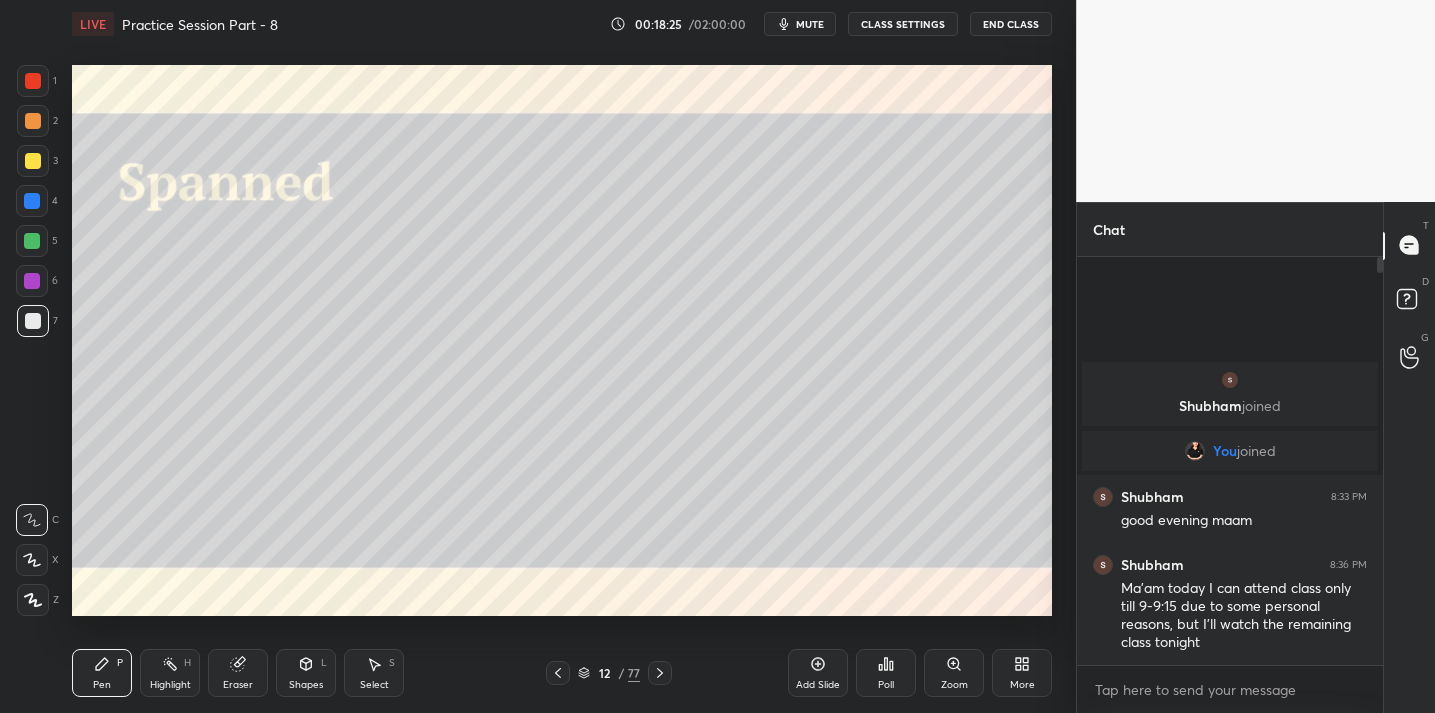click on "Eraser" at bounding box center [238, 673] 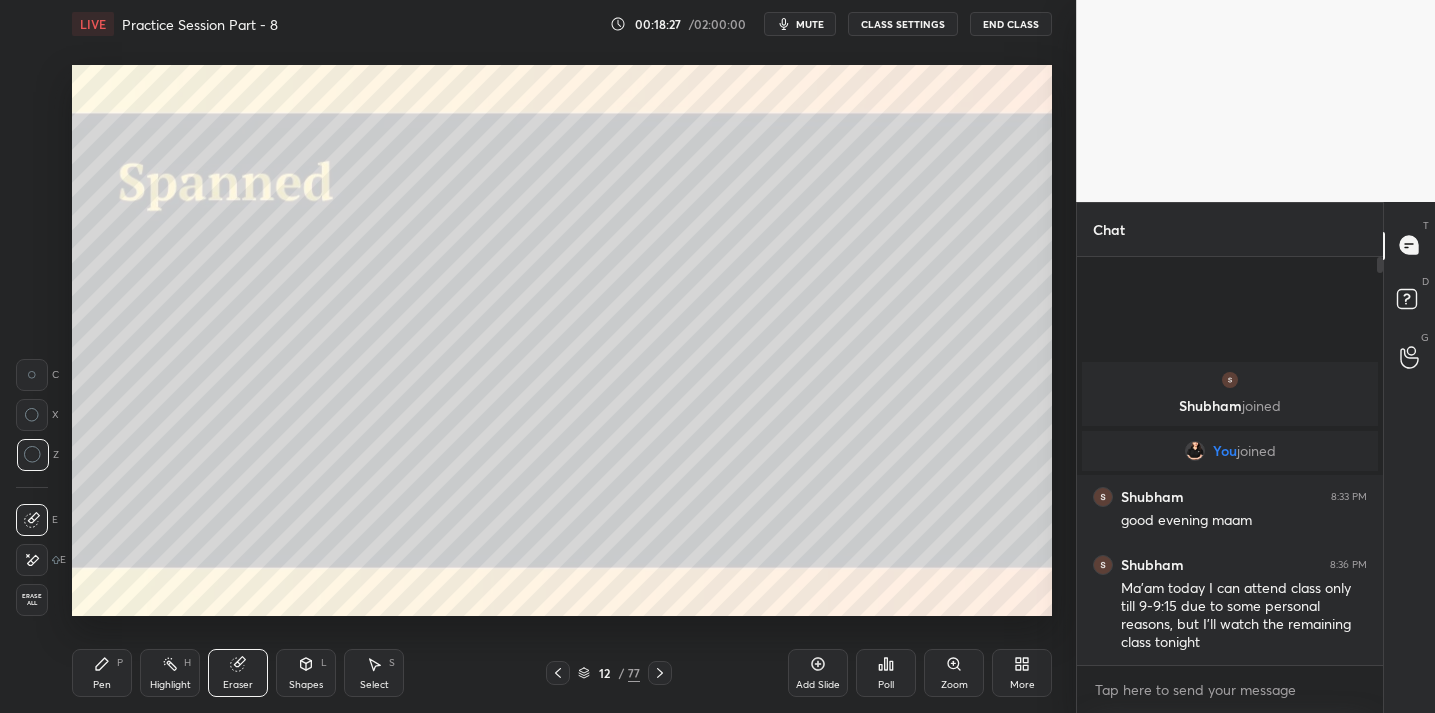 click on "Pen P" at bounding box center [102, 673] 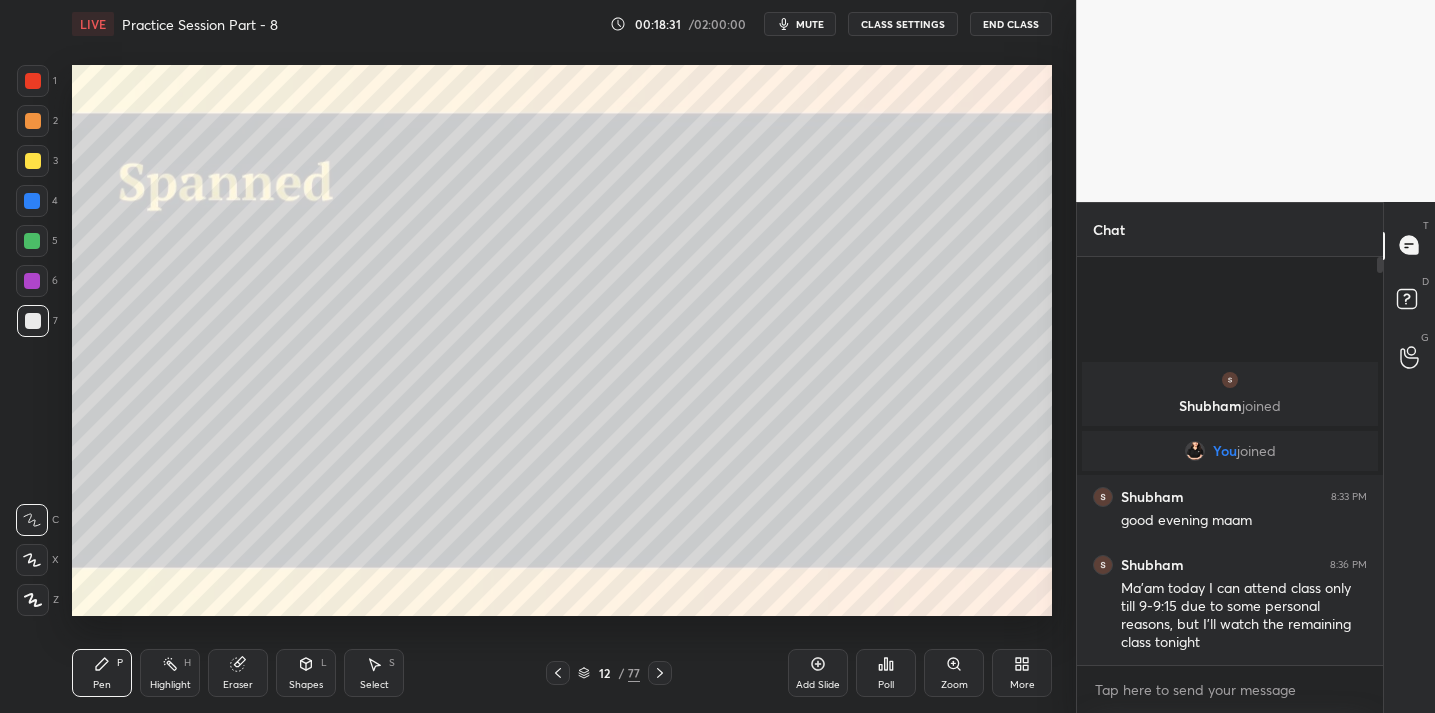 drag, startPoint x: 257, startPoint y: 666, endPoint x: 273, endPoint y: 634, distance: 35.77709 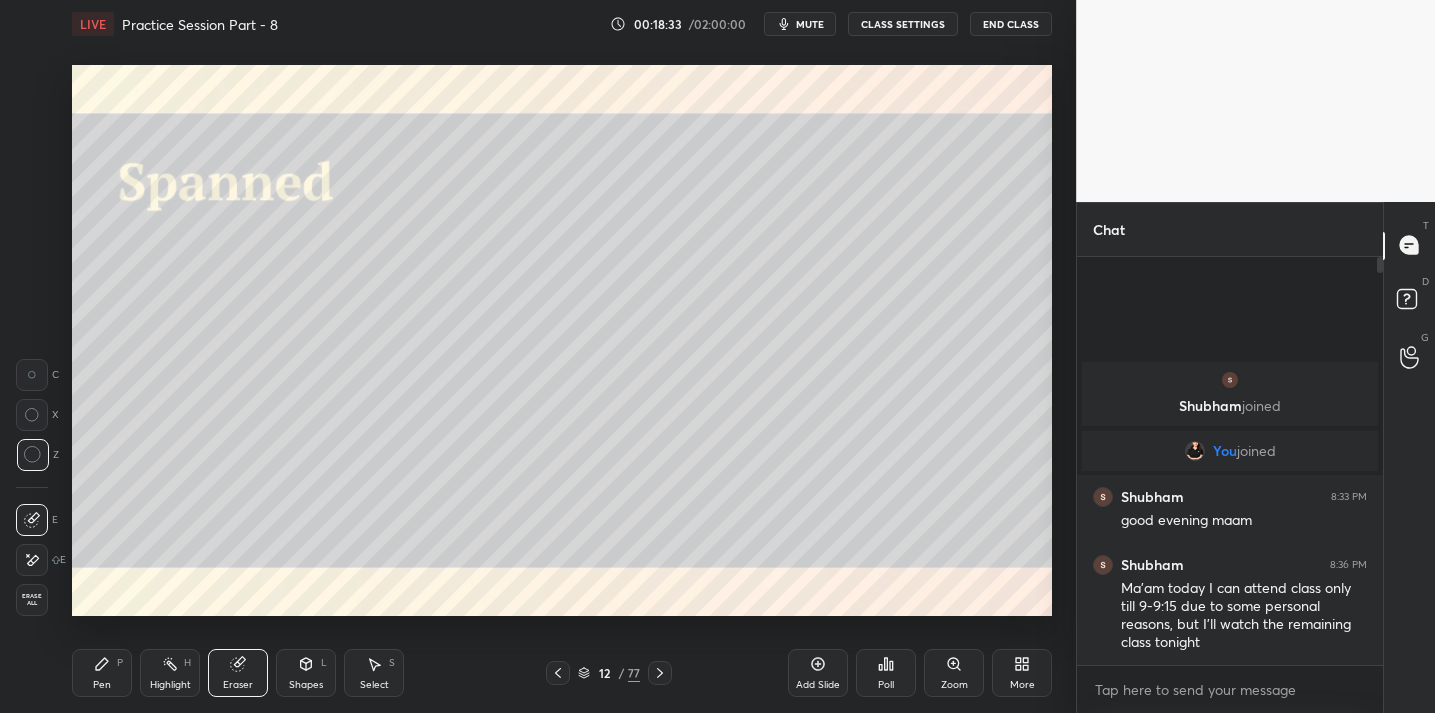 drag, startPoint x: 100, startPoint y: 673, endPoint x: 155, endPoint y: 626, distance: 72.34639 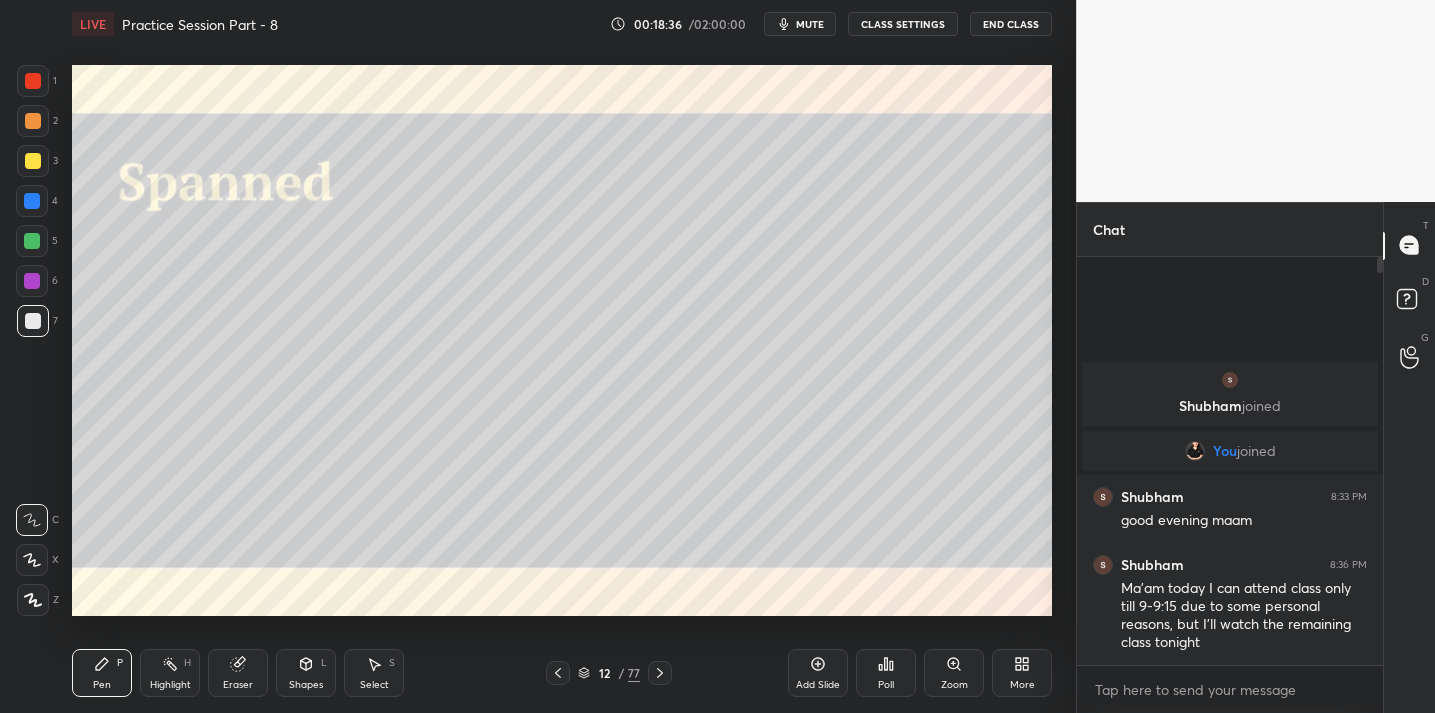 click on "Eraser" at bounding box center (238, 673) 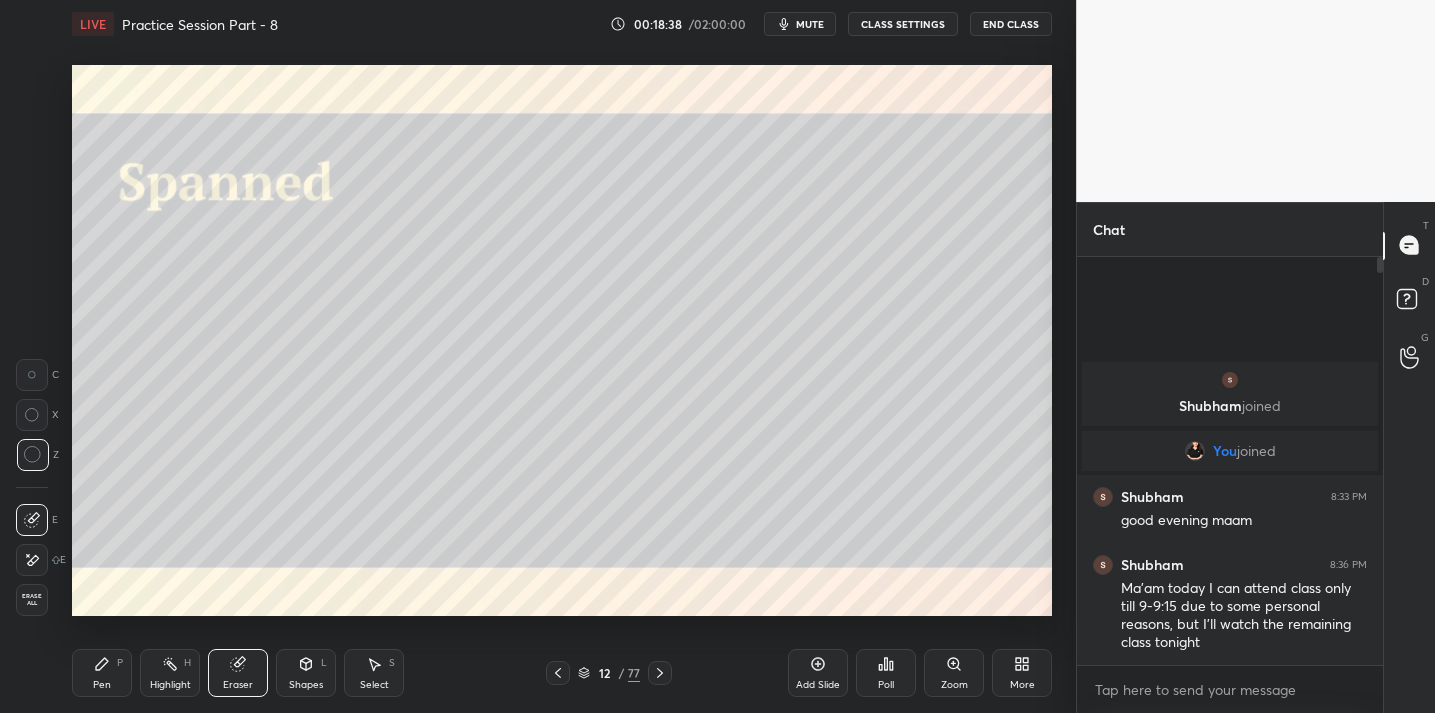 click on "Pen P" at bounding box center [102, 673] 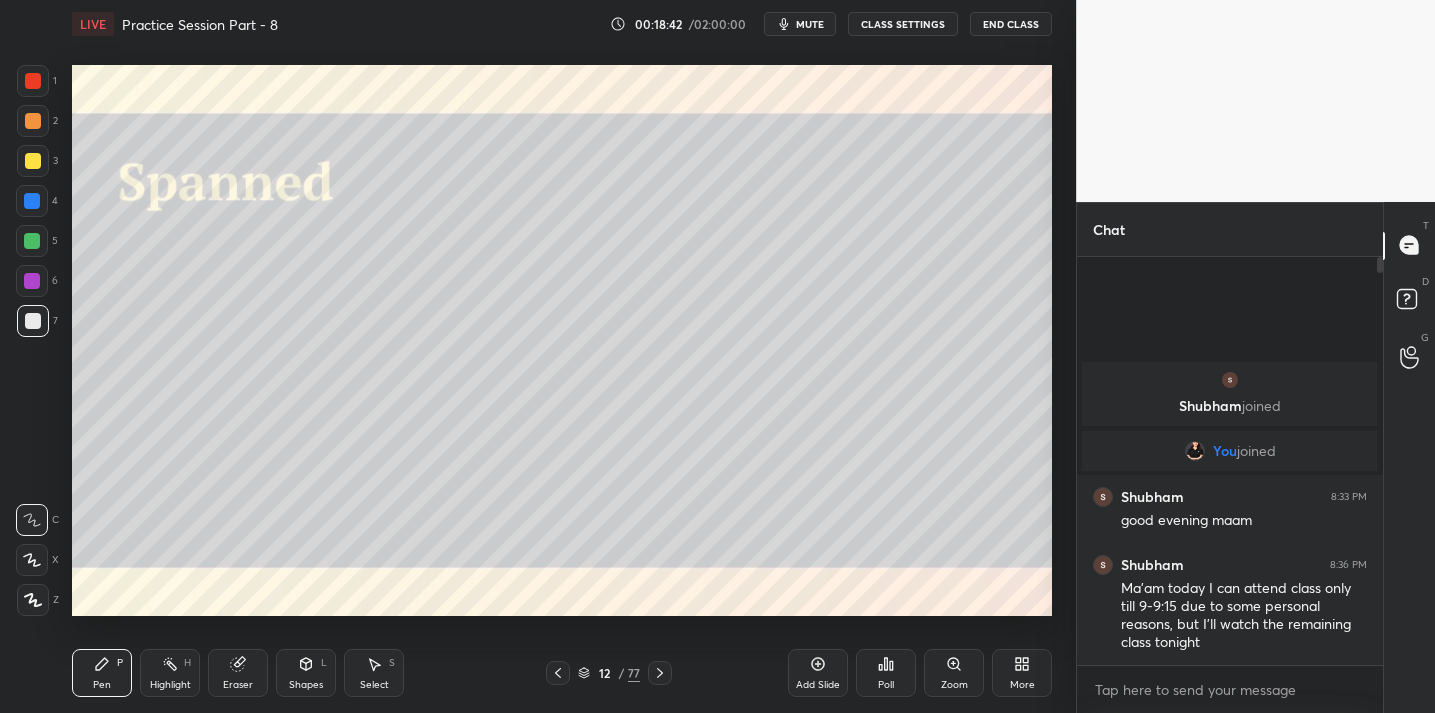 drag, startPoint x: 228, startPoint y: 670, endPoint x: 247, endPoint y: 633, distance: 41.59327 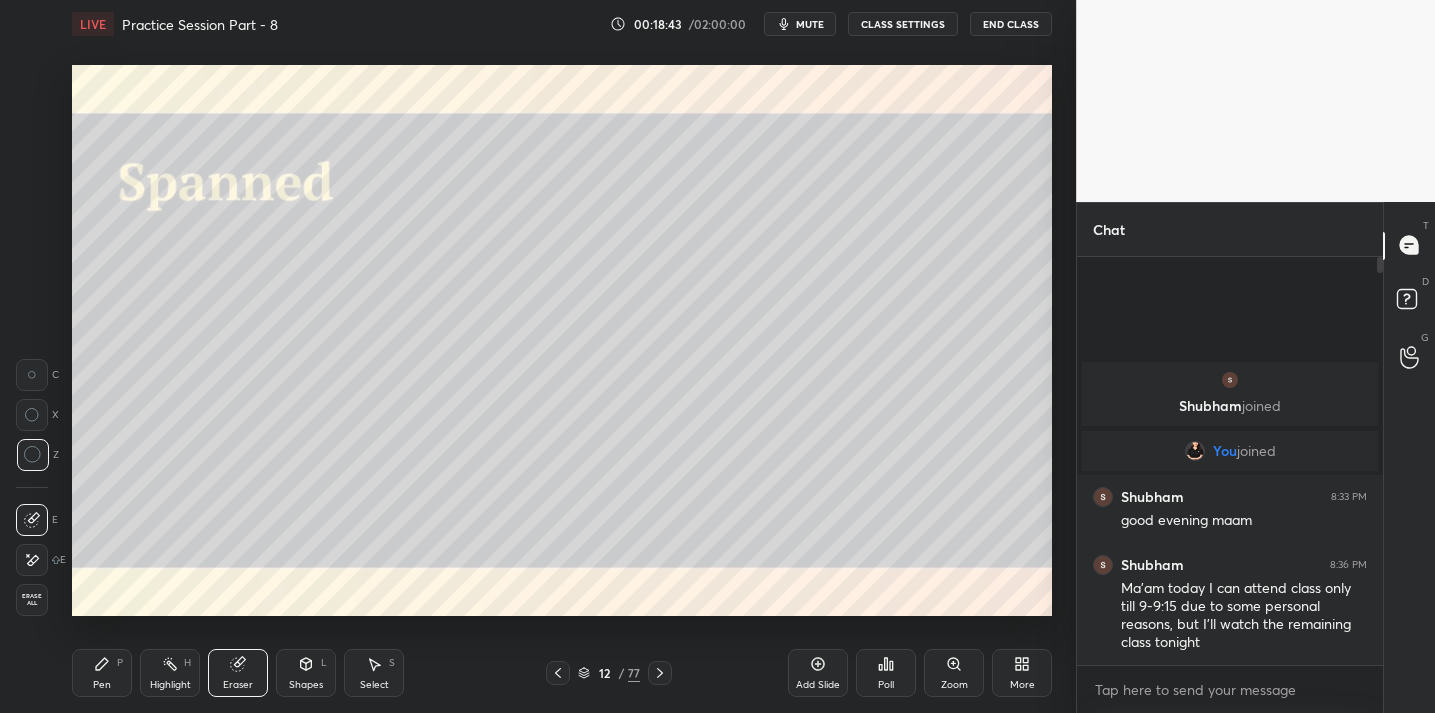 click on "Pen" at bounding box center (102, 685) 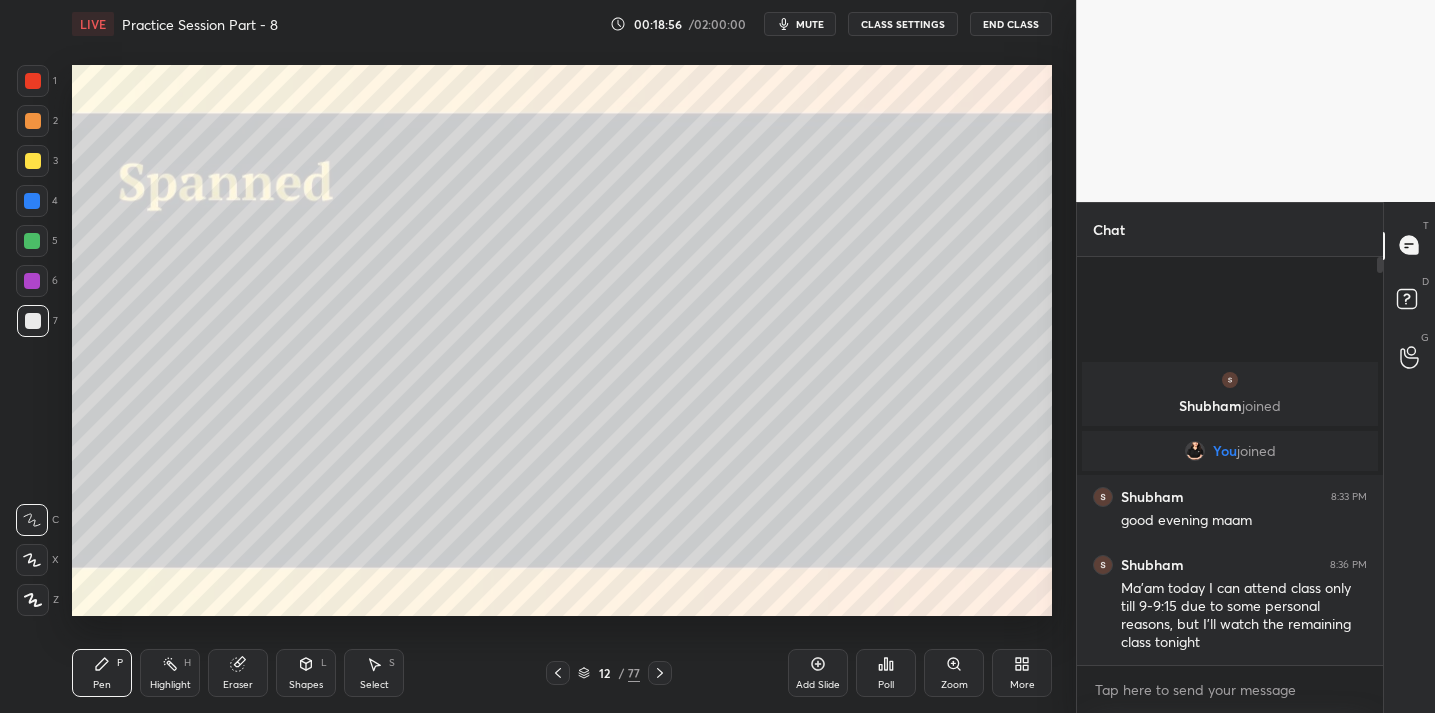 click at bounding box center [33, 161] 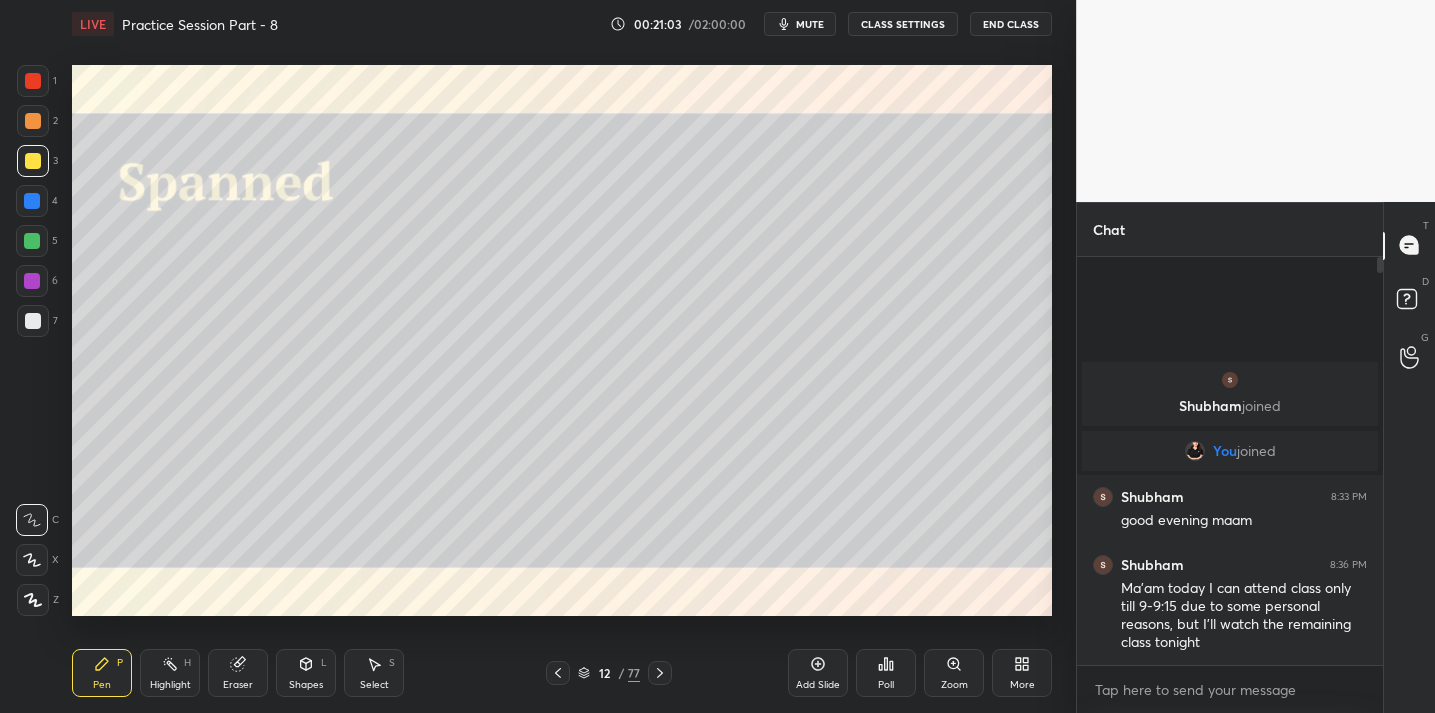 drag, startPoint x: 232, startPoint y: 670, endPoint x: 255, endPoint y: 632, distance: 44.418465 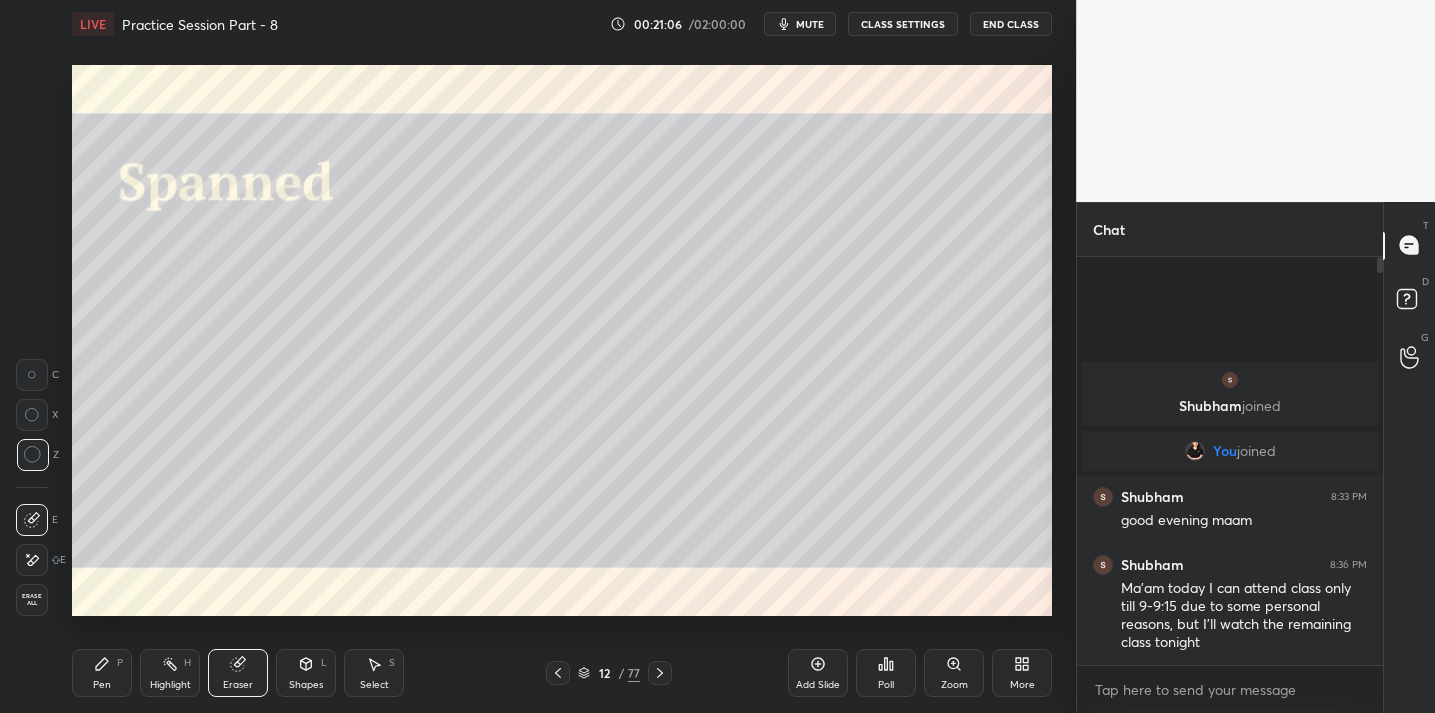 click on "Pen P" at bounding box center (102, 673) 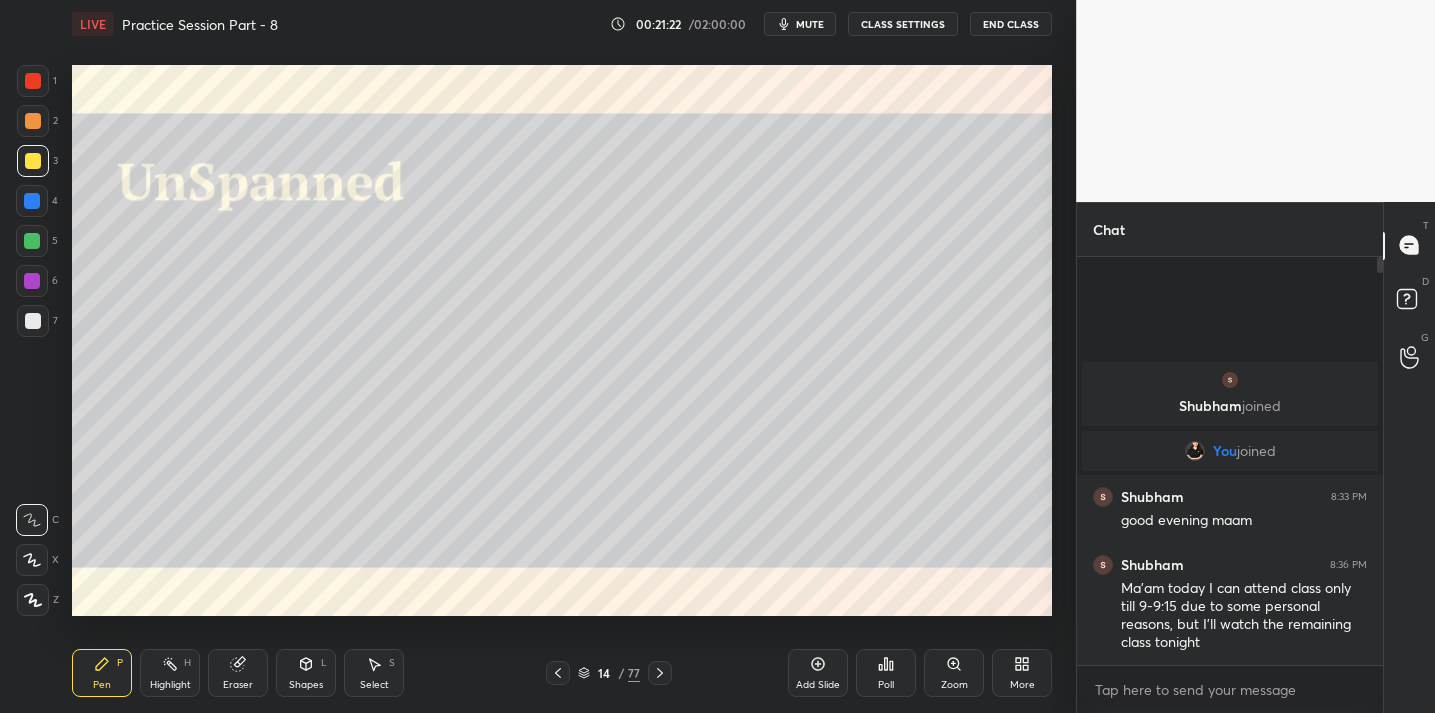 click on "Shapes L" at bounding box center (306, 673) 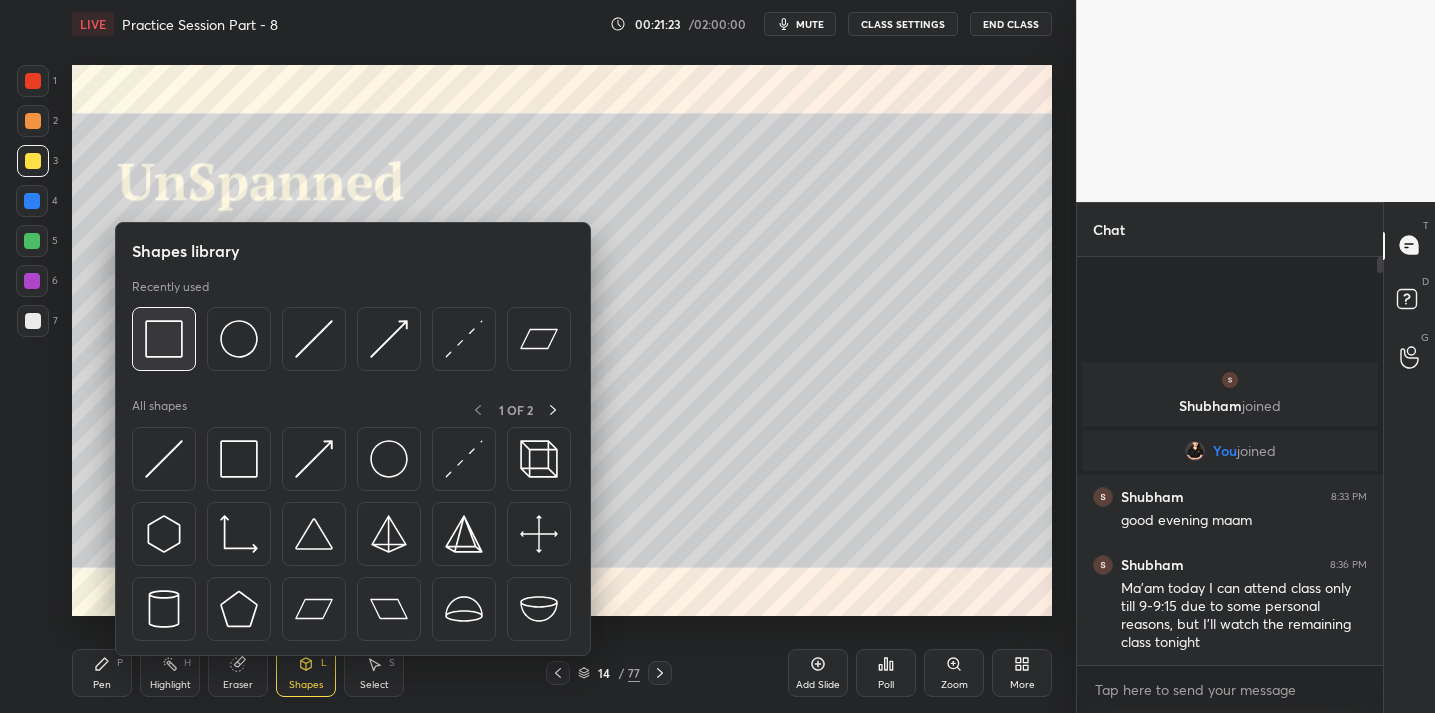 click at bounding box center (164, 339) 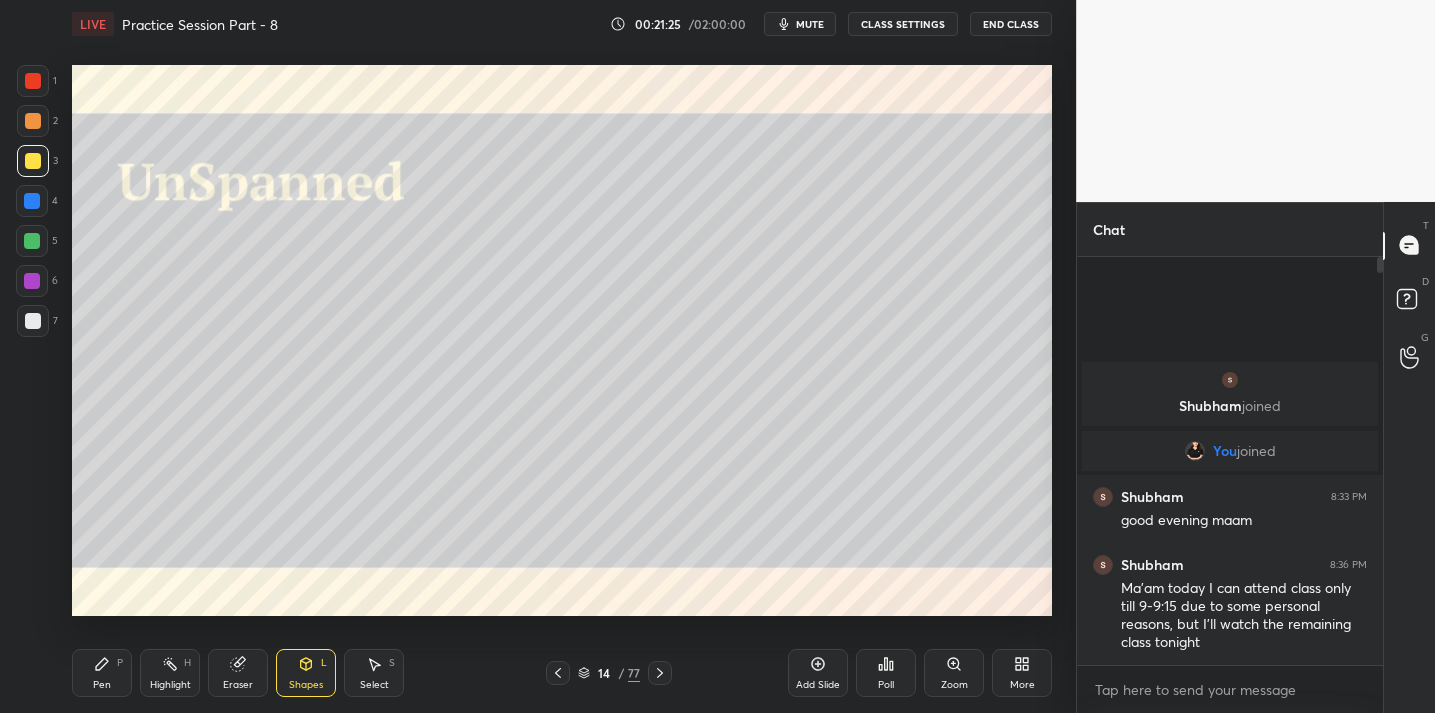 drag, startPoint x: 108, startPoint y: 667, endPoint x: 156, endPoint y: 627, distance: 62.482 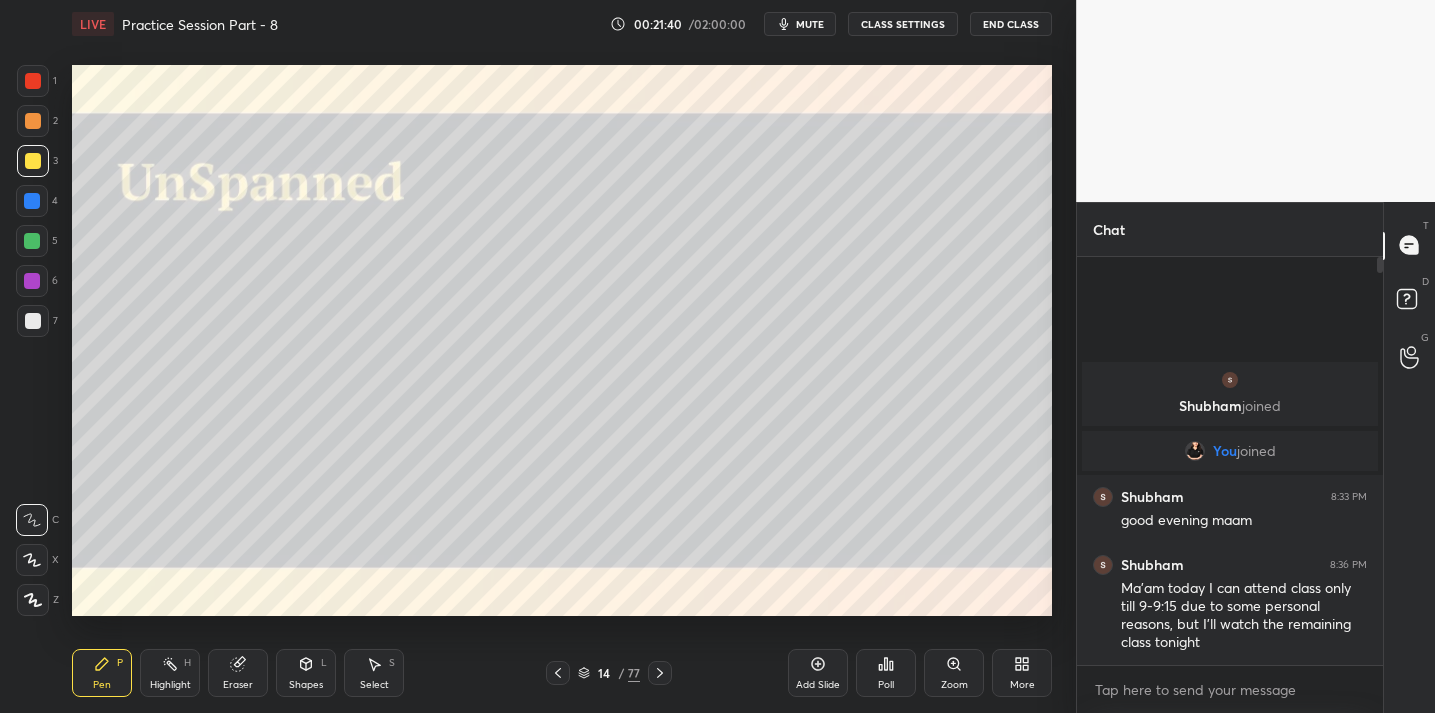 click on "Eraser" at bounding box center [238, 673] 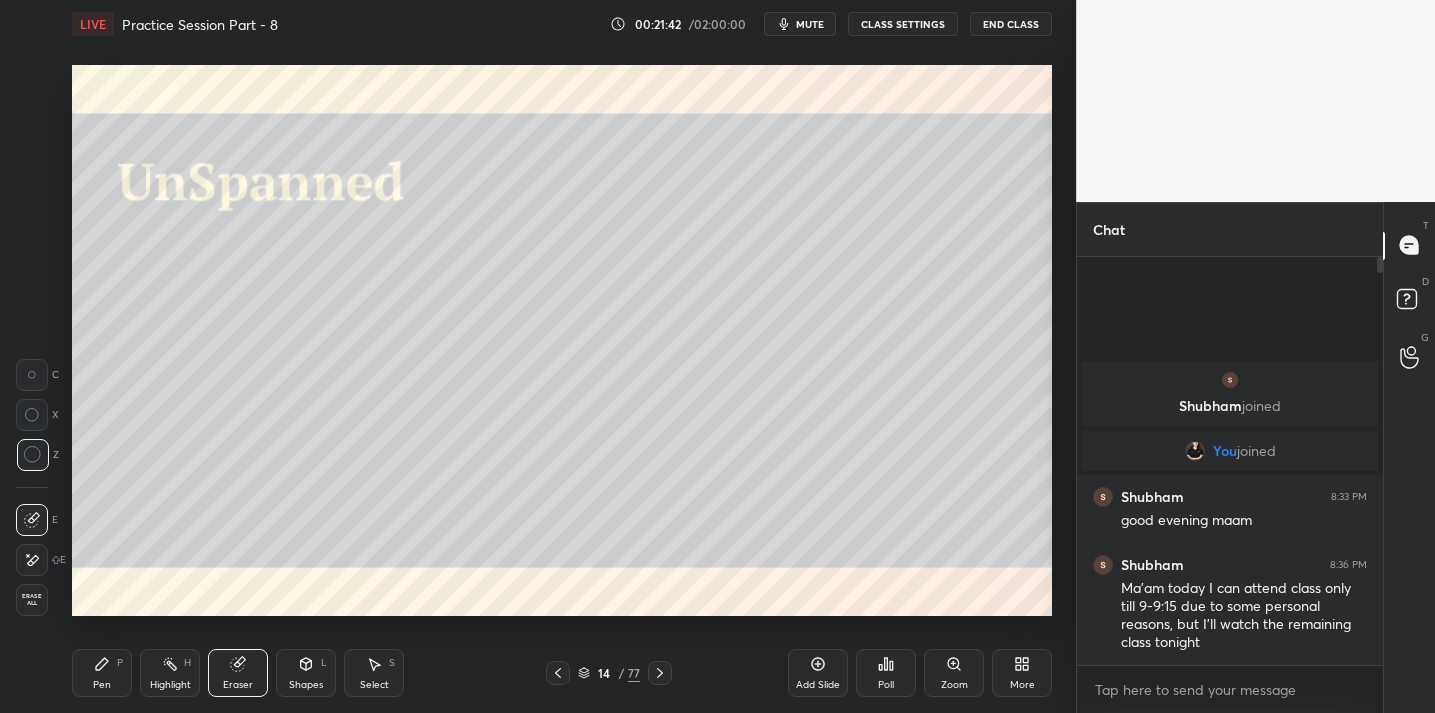 drag, startPoint x: 108, startPoint y: 669, endPoint x: 111, endPoint y: 652, distance: 17.262676 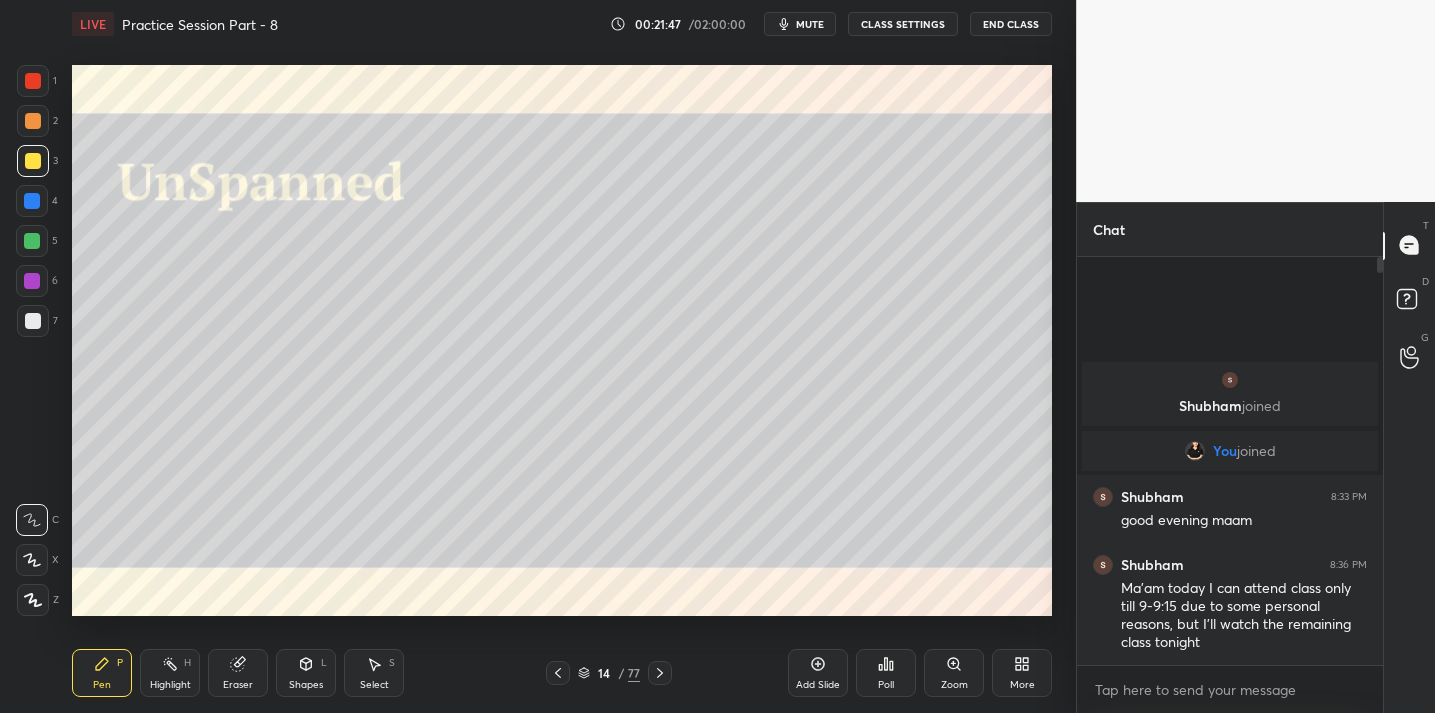click at bounding box center (33, 321) 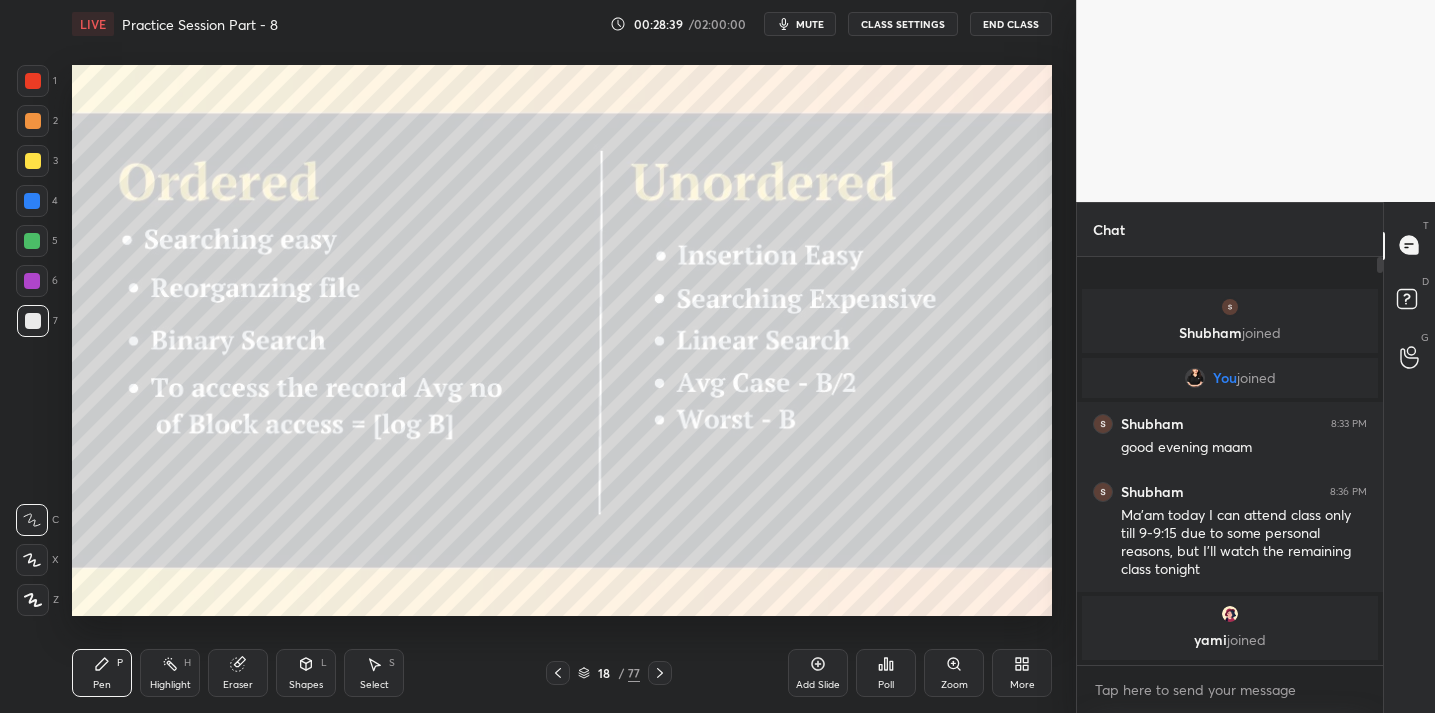click 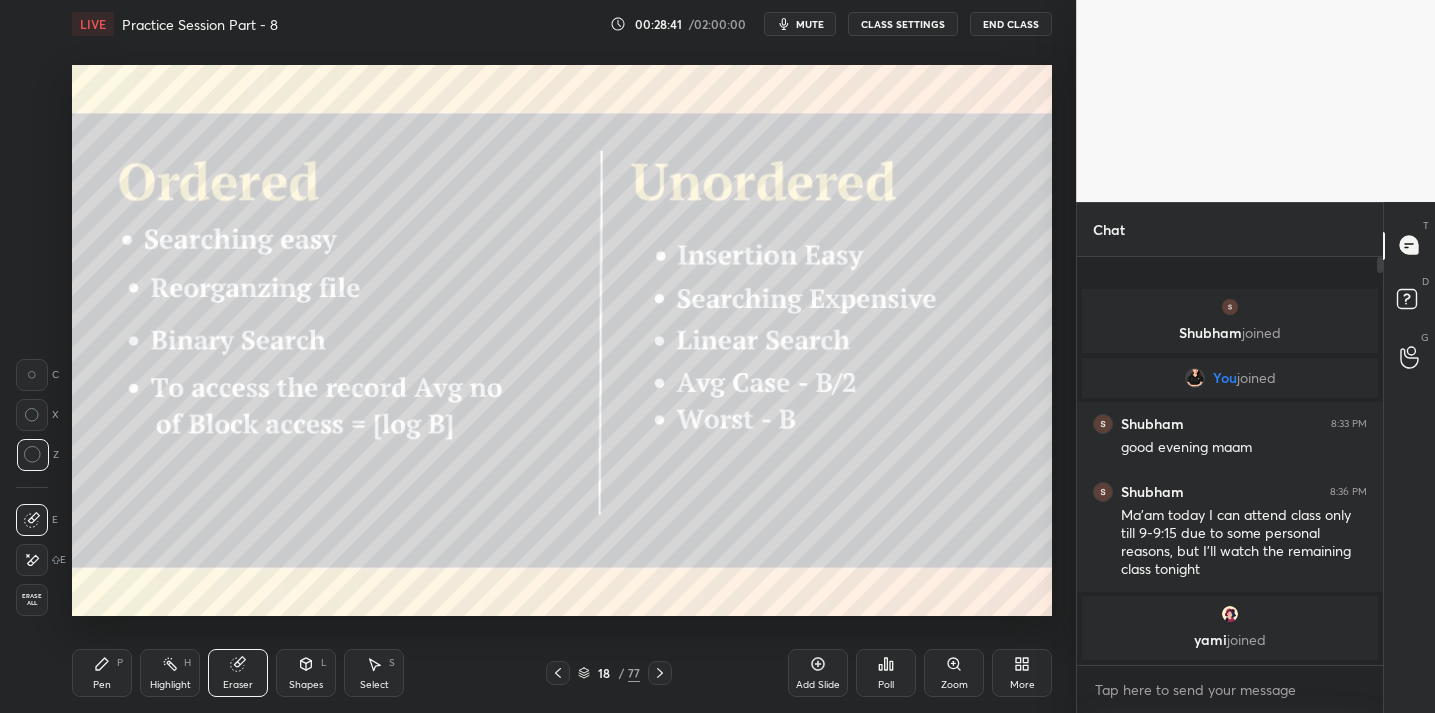 click on "Pen P Highlight H Eraser Shapes L Select S" at bounding box center [251, 673] 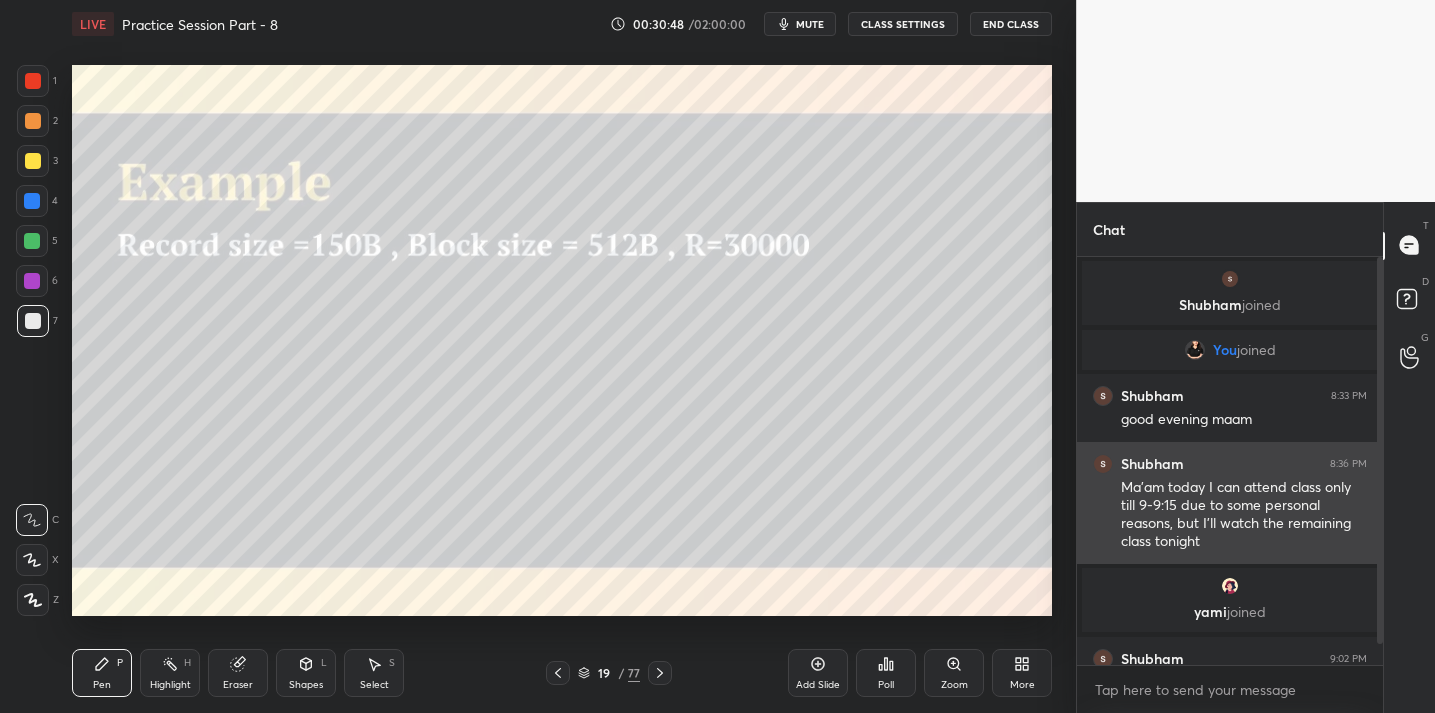 scroll, scrollTop: 40, scrollLeft: 0, axis: vertical 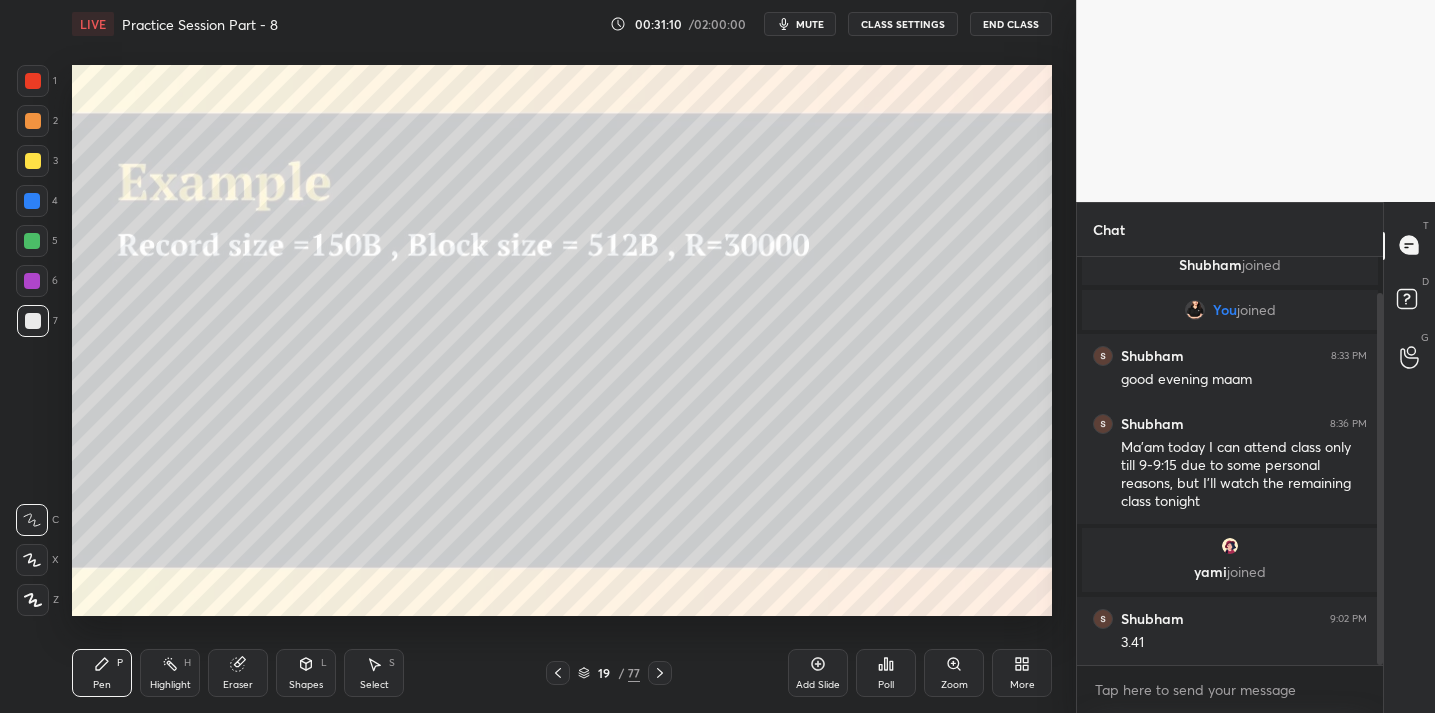 click on "Add Slide" at bounding box center [818, 673] 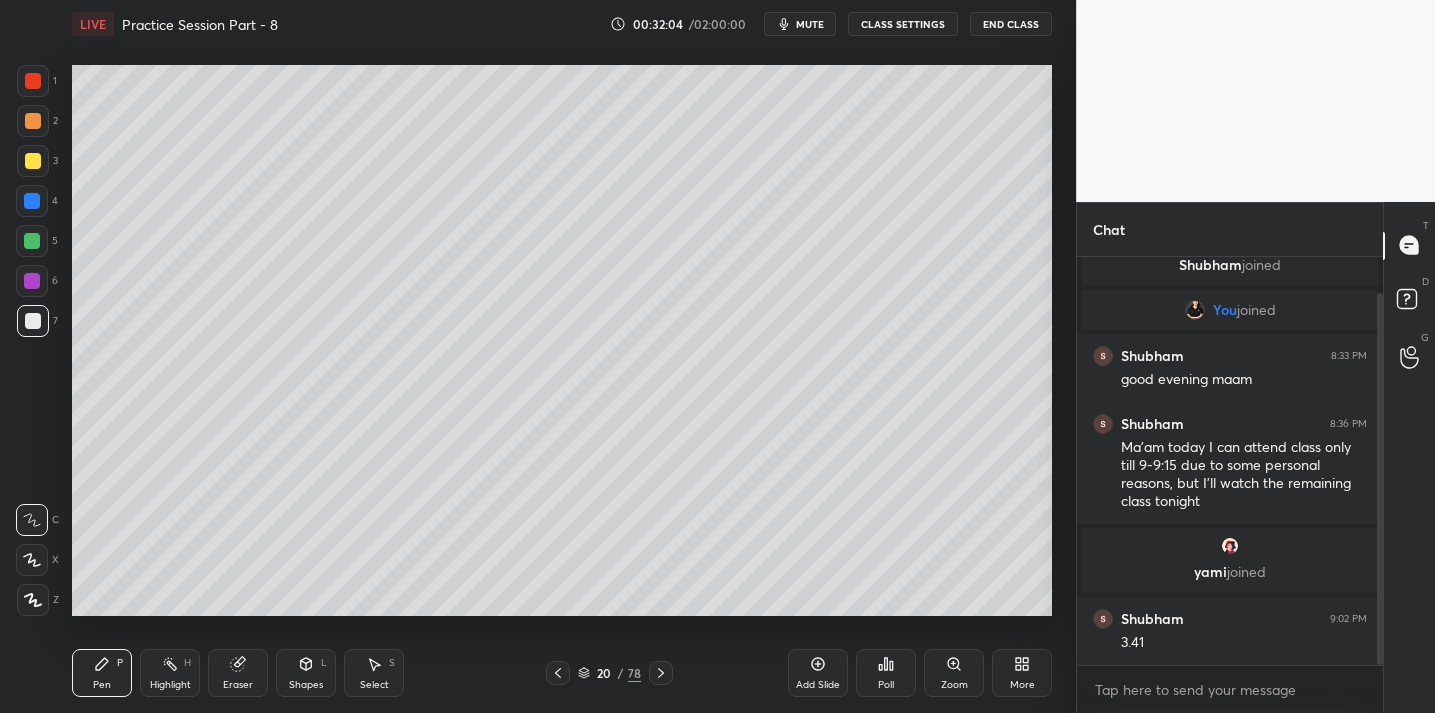 click on "Eraser" at bounding box center (238, 673) 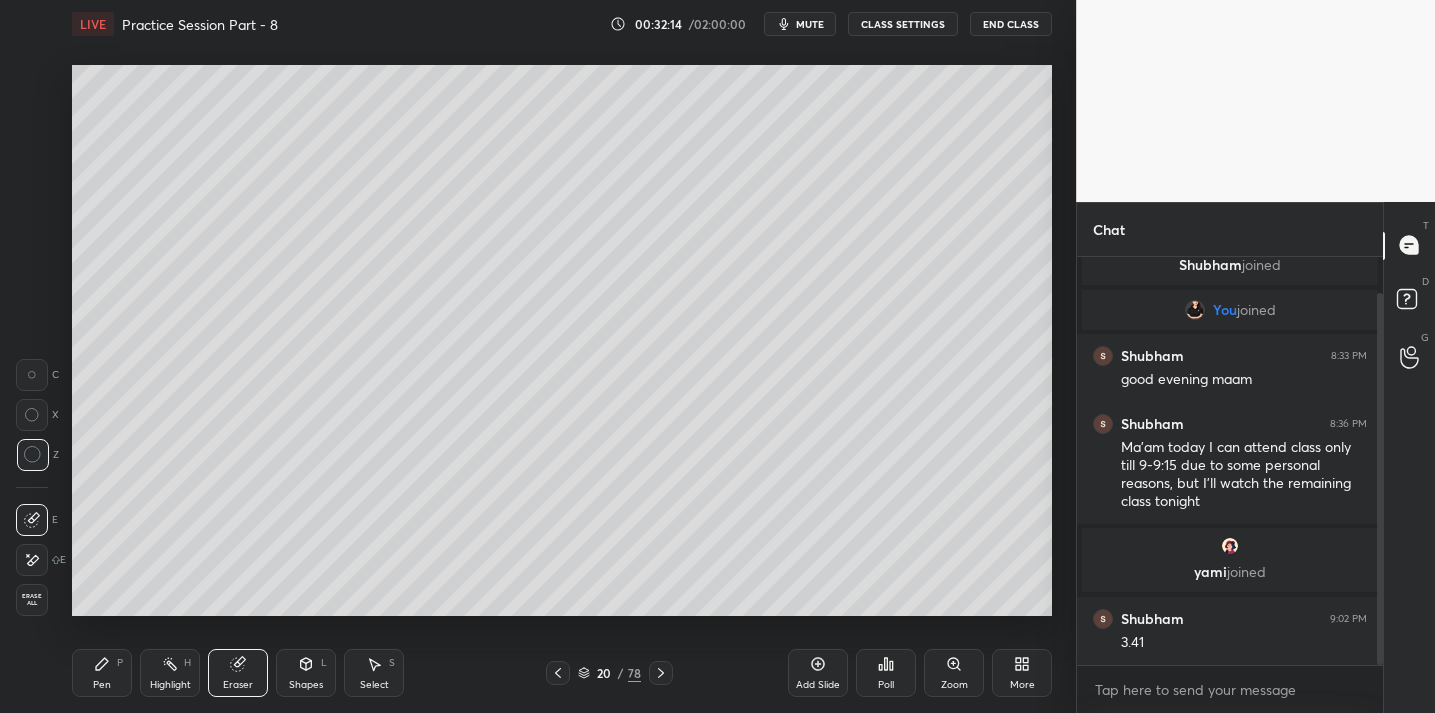 click 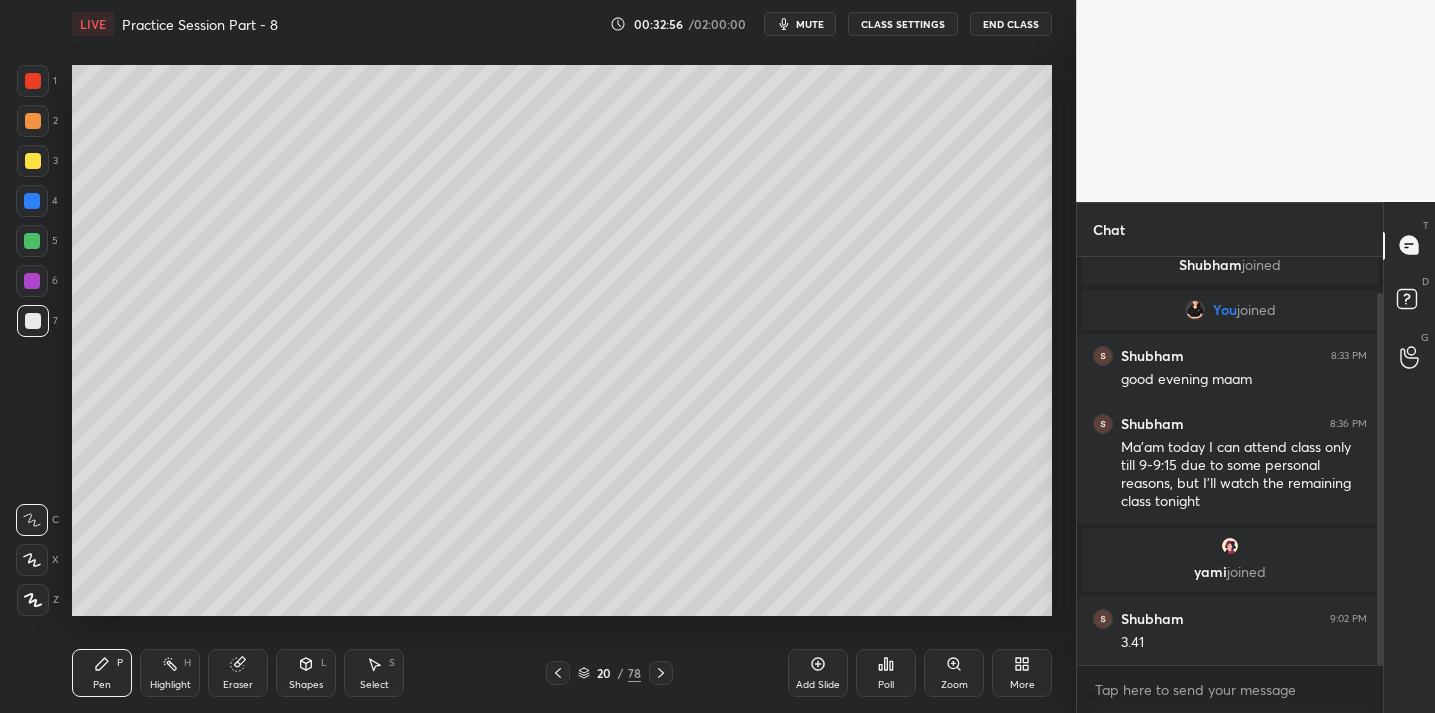 click on "Setting up your live class Poll for   secs No correct answer Start poll" at bounding box center [562, 340] 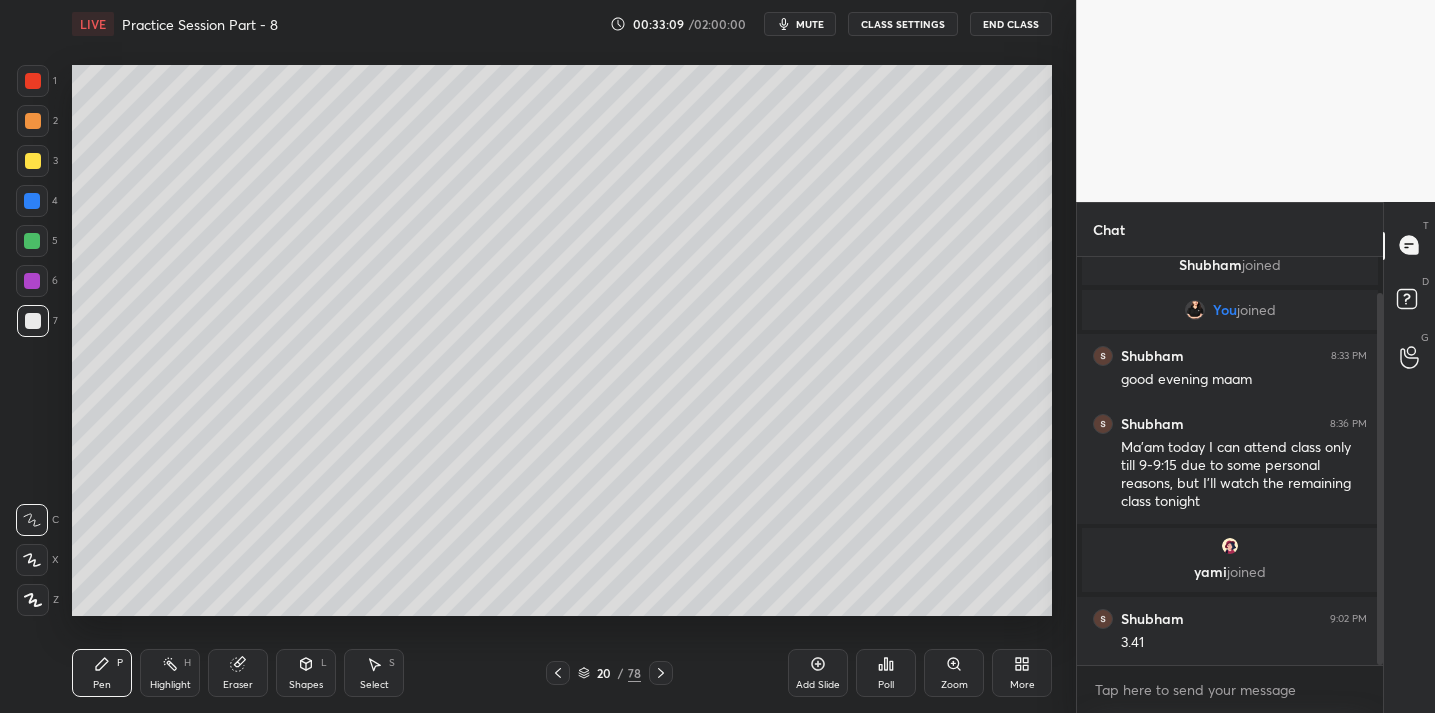 click on "Eraser" at bounding box center [238, 673] 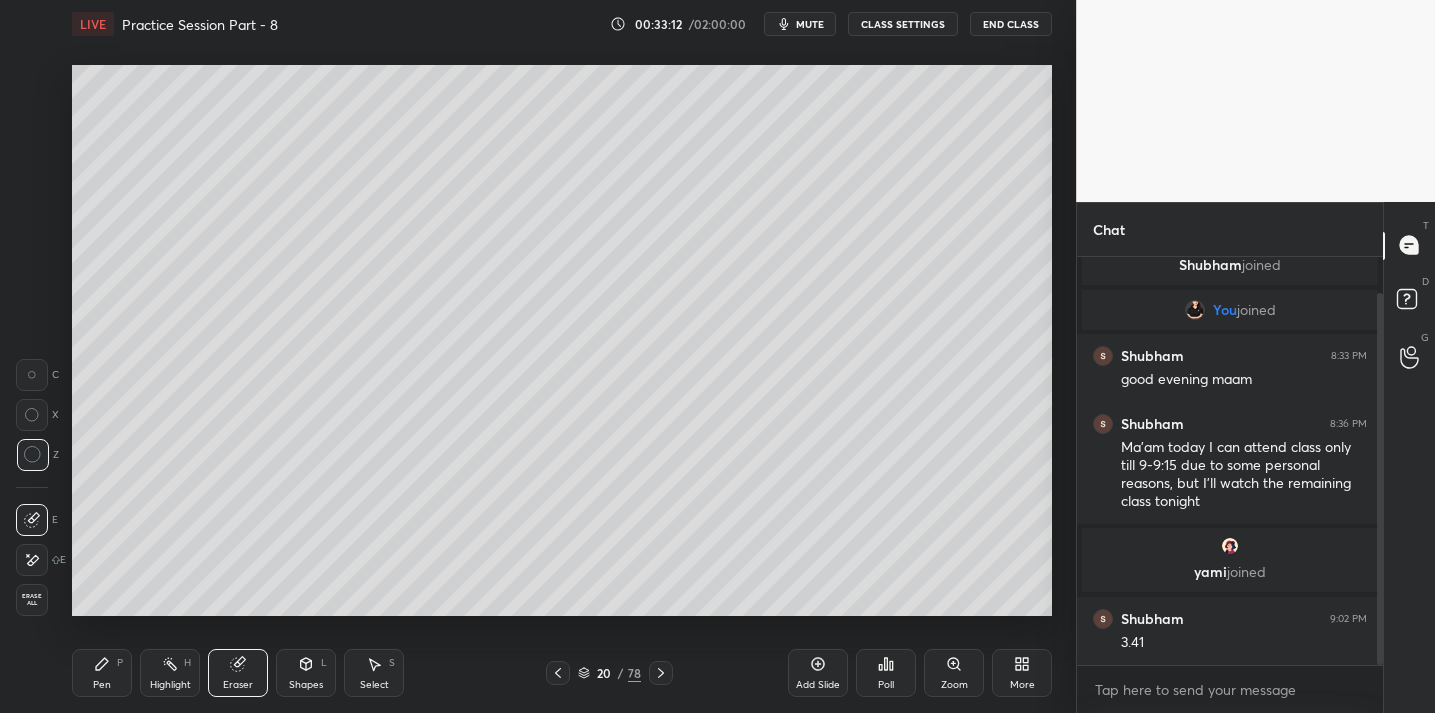 drag, startPoint x: 87, startPoint y: 663, endPoint x: 98, endPoint y: 660, distance: 11.401754 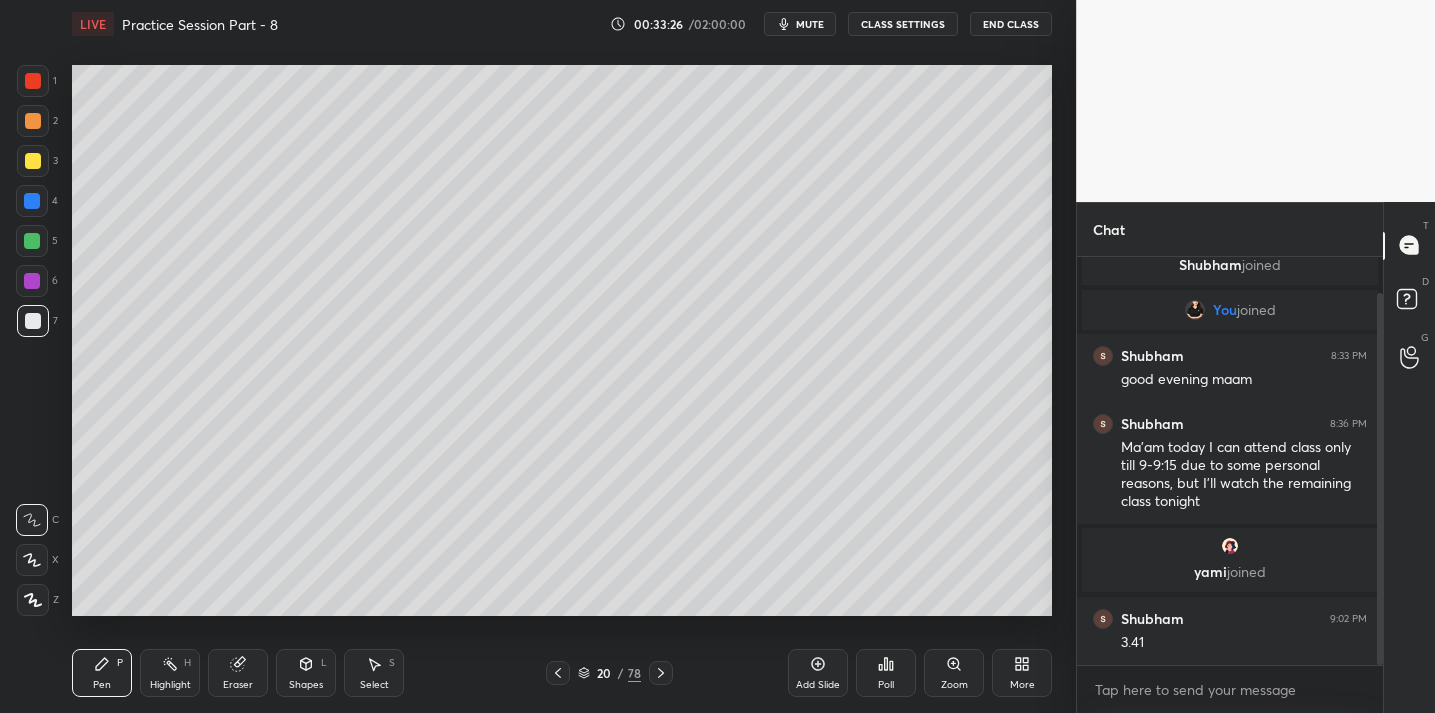 click 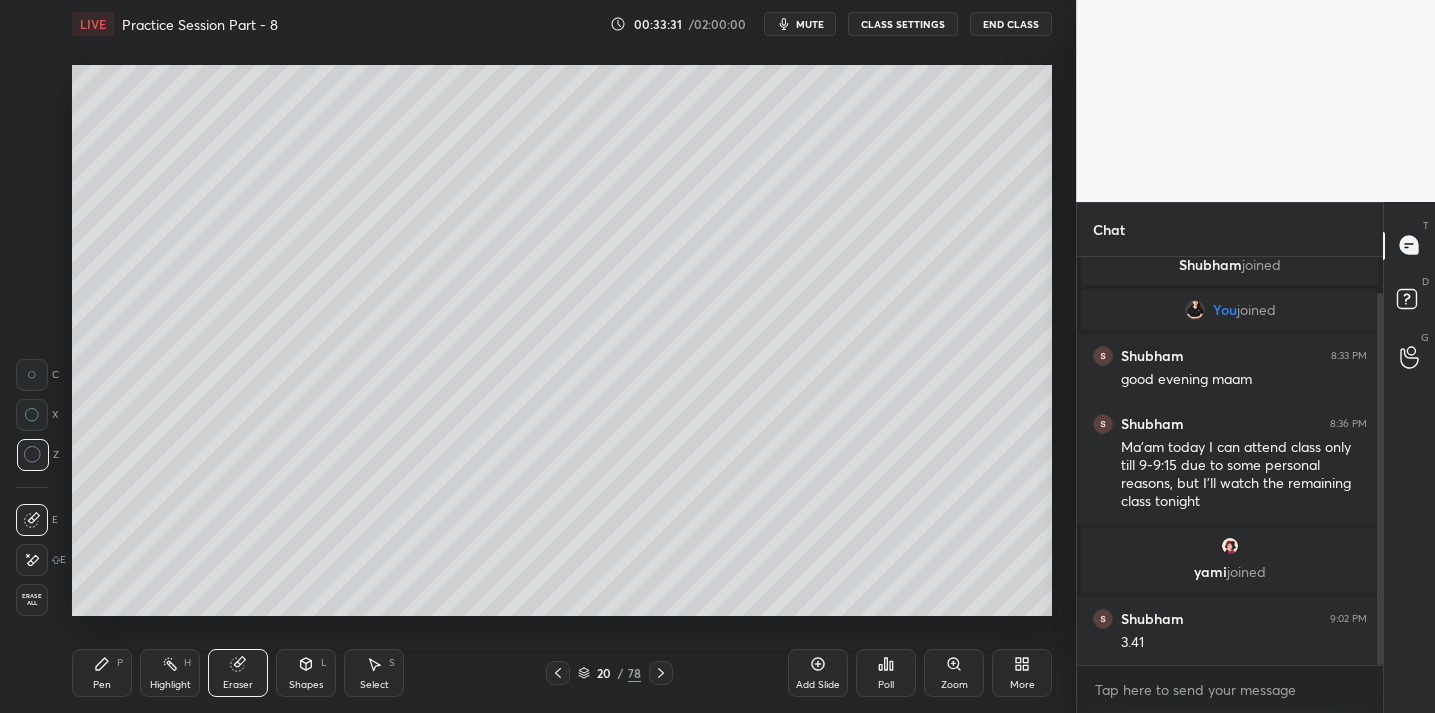 click on "Pen P" at bounding box center (102, 673) 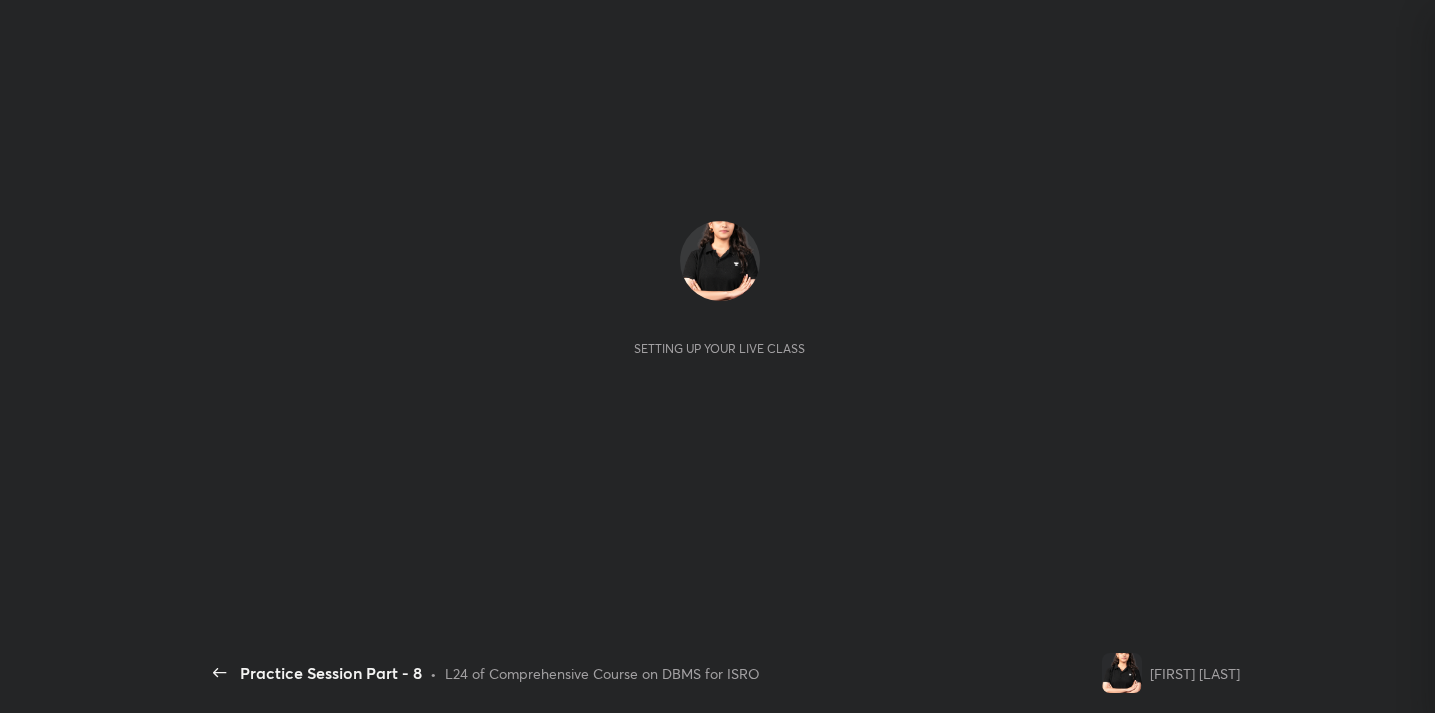 scroll, scrollTop: 0, scrollLeft: 0, axis: both 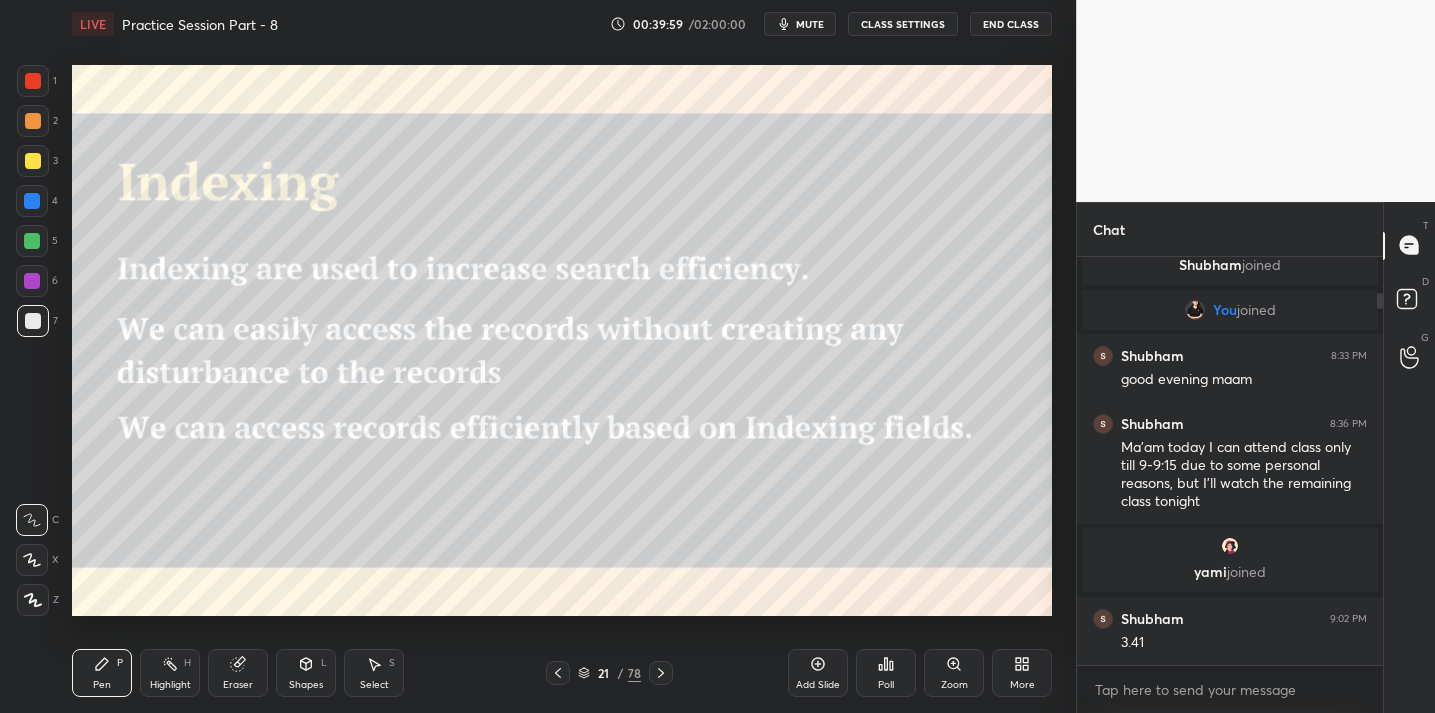 click on "mute" at bounding box center [800, 24] 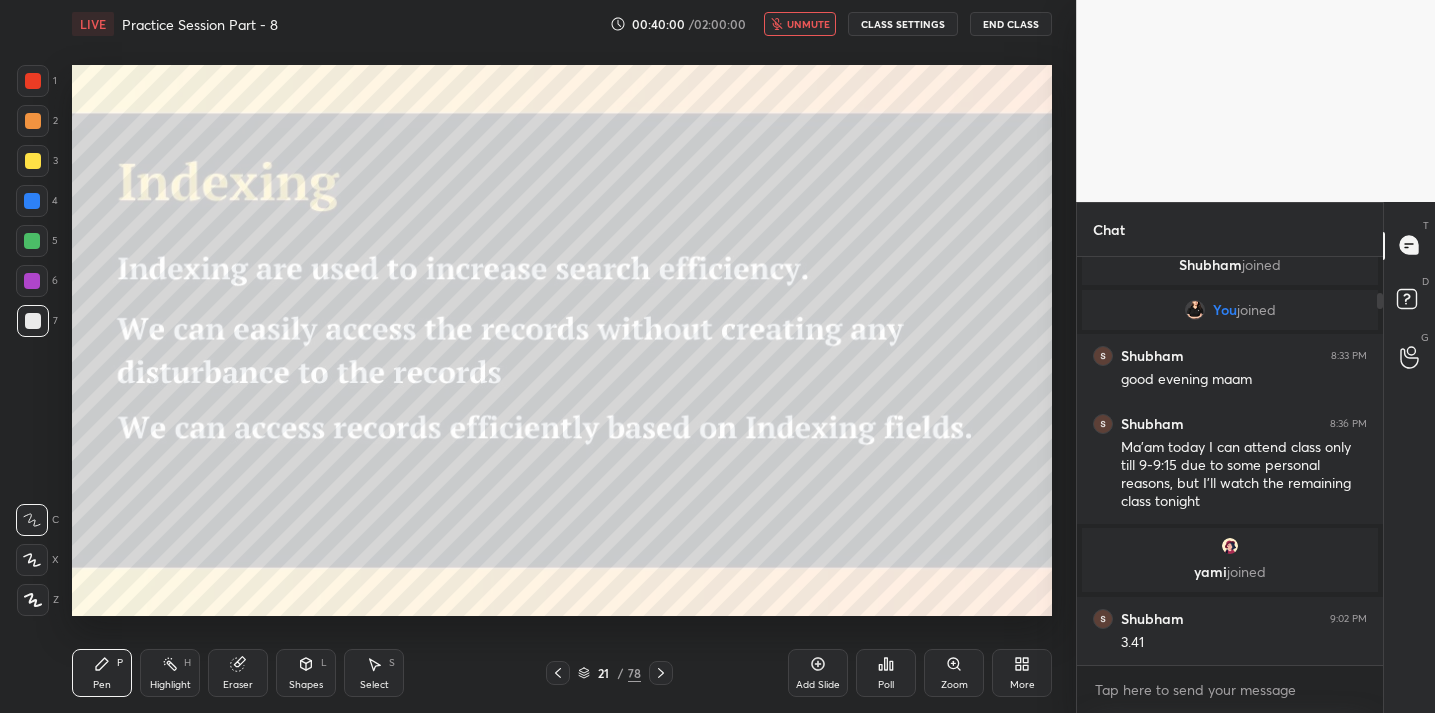 click on "unmute" at bounding box center [800, 24] 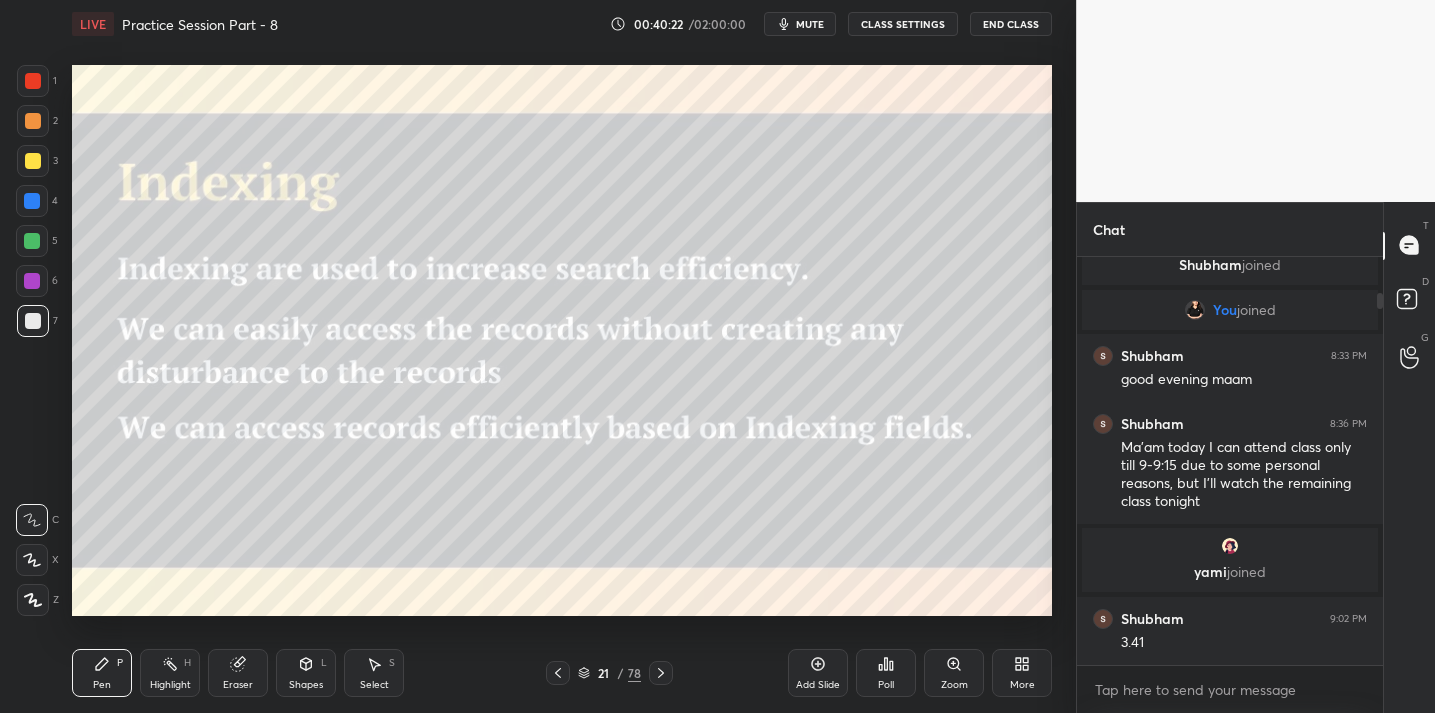 type 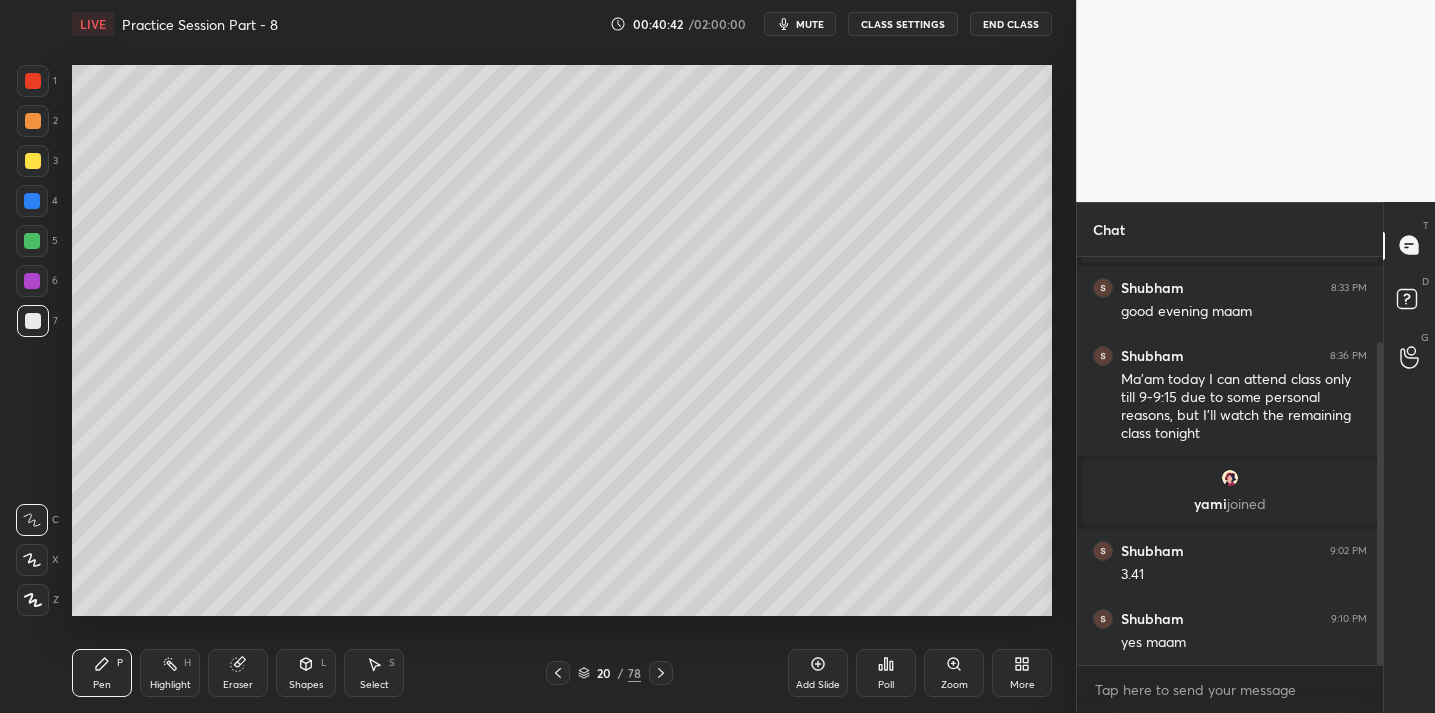 click on "End Class" at bounding box center (1011, 24) 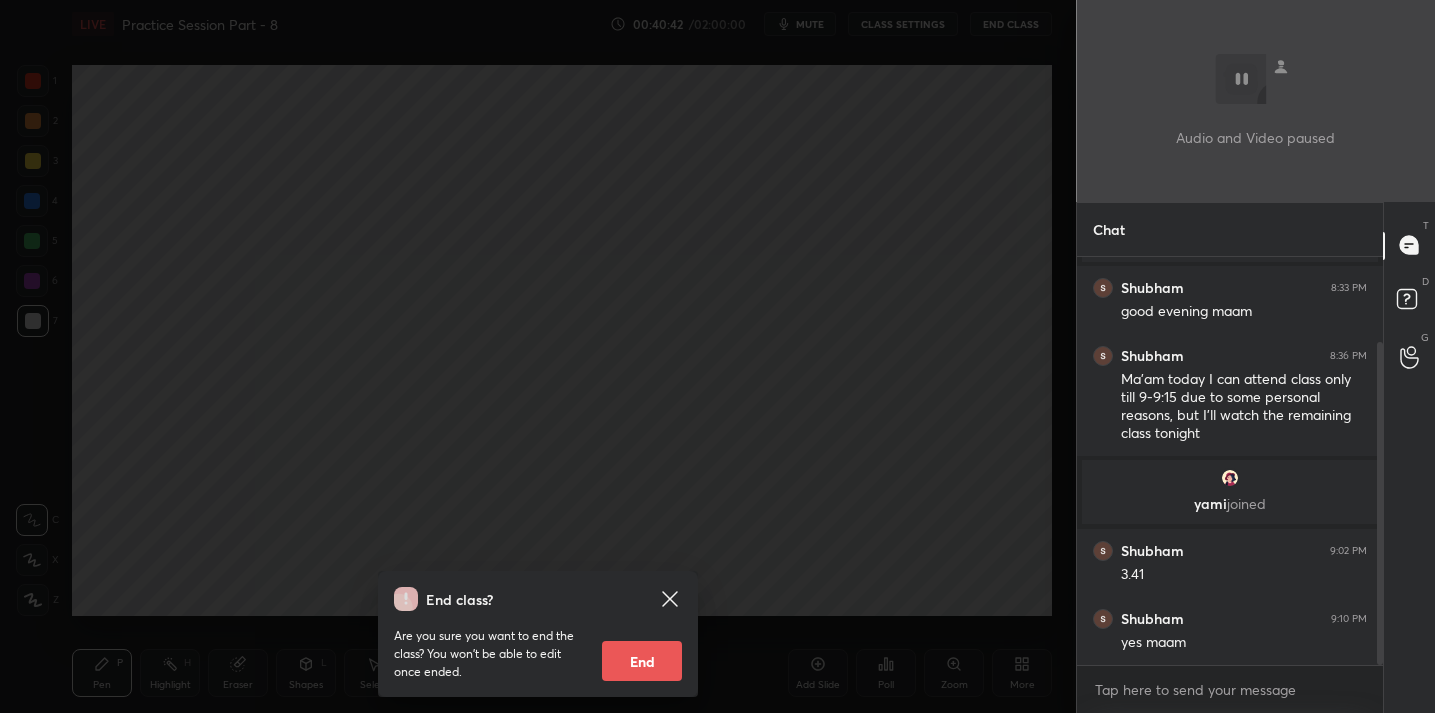 scroll, scrollTop: 176, scrollLeft: 0, axis: vertical 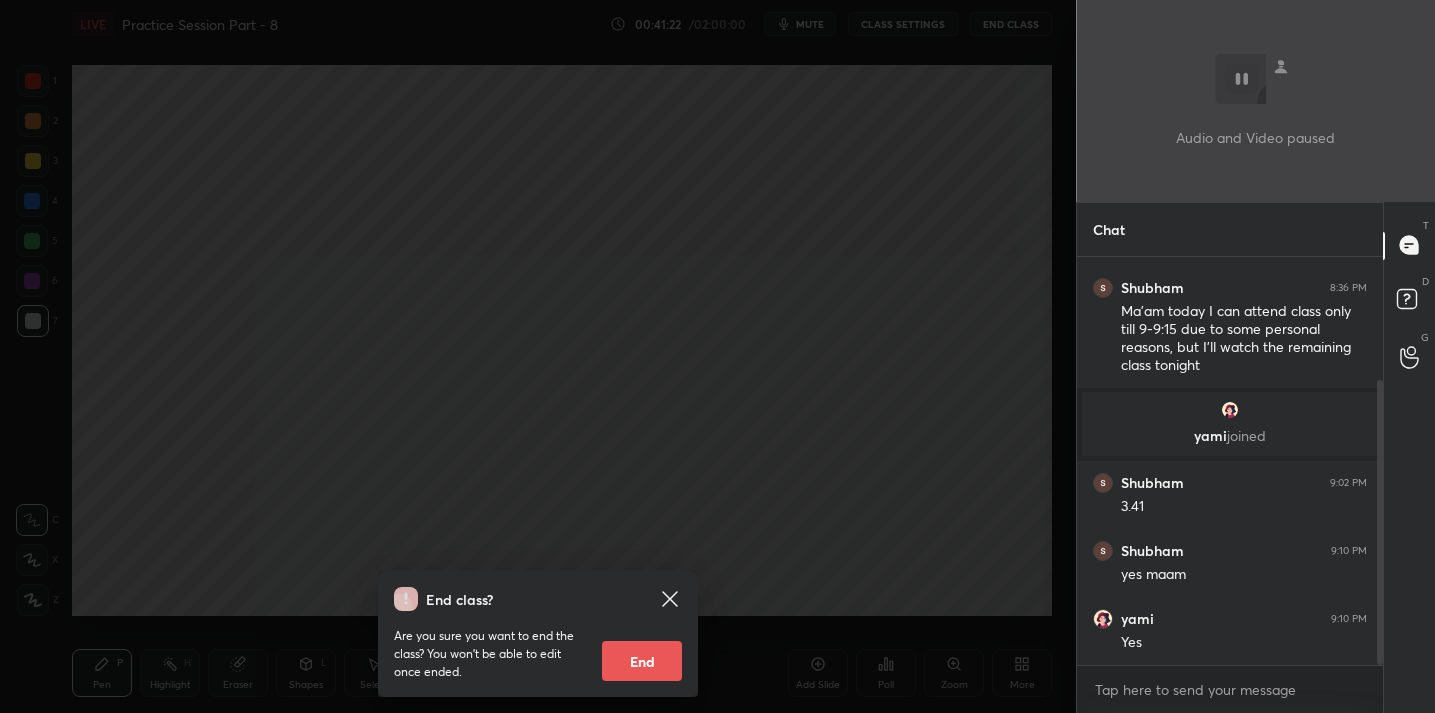 click on "End class? Are you sure you want to end the class? You won’t be able to edit once ended. End" at bounding box center [538, 356] 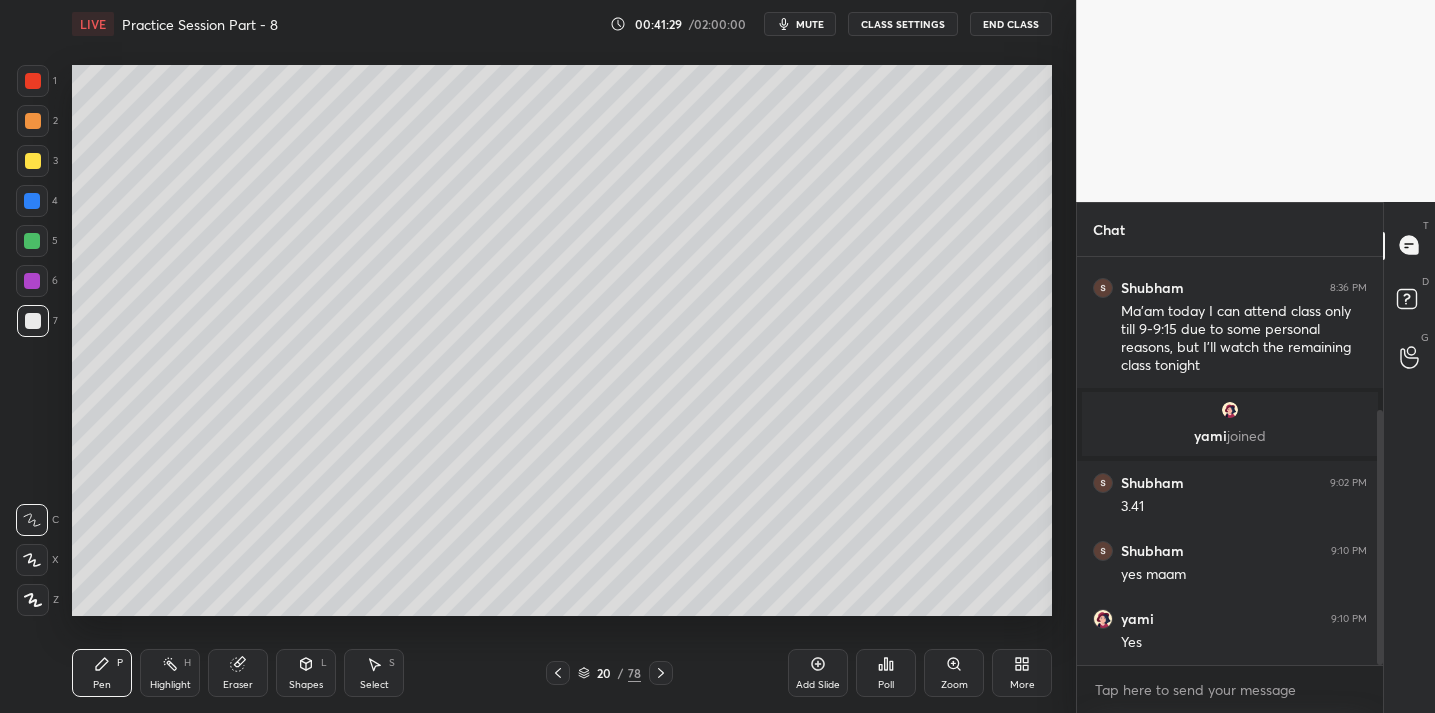 scroll, scrollTop: 244, scrollLeft: 0, axis: vertical 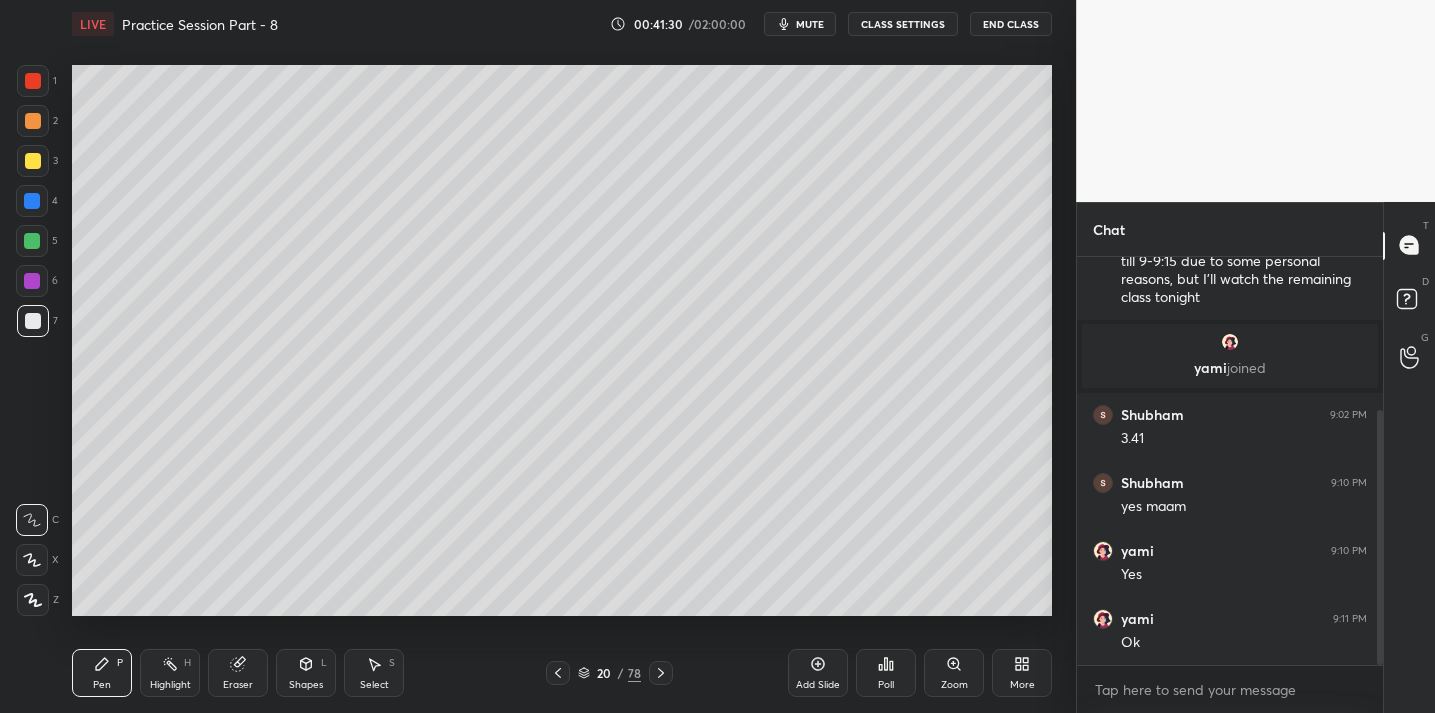 type 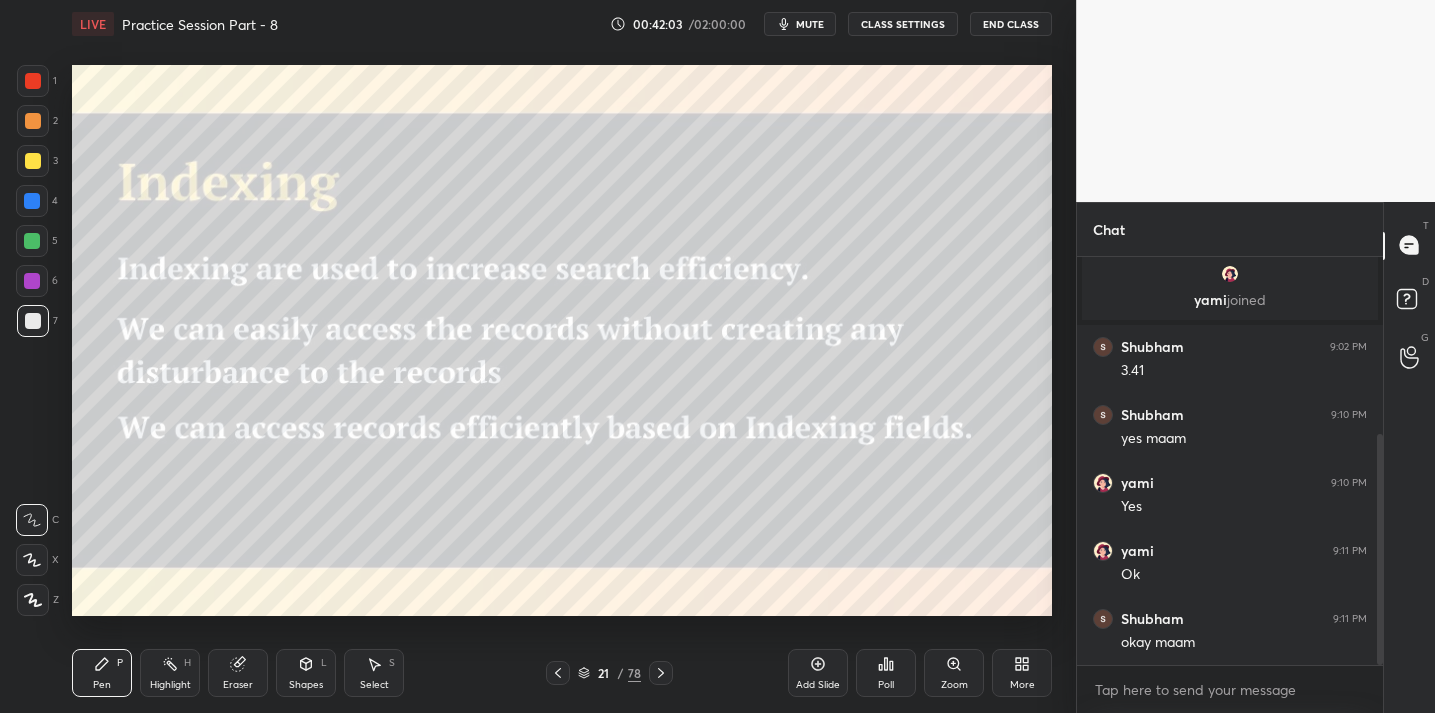 scroll, scrollTop: 380, scrollLeft: 0, axis: vertical 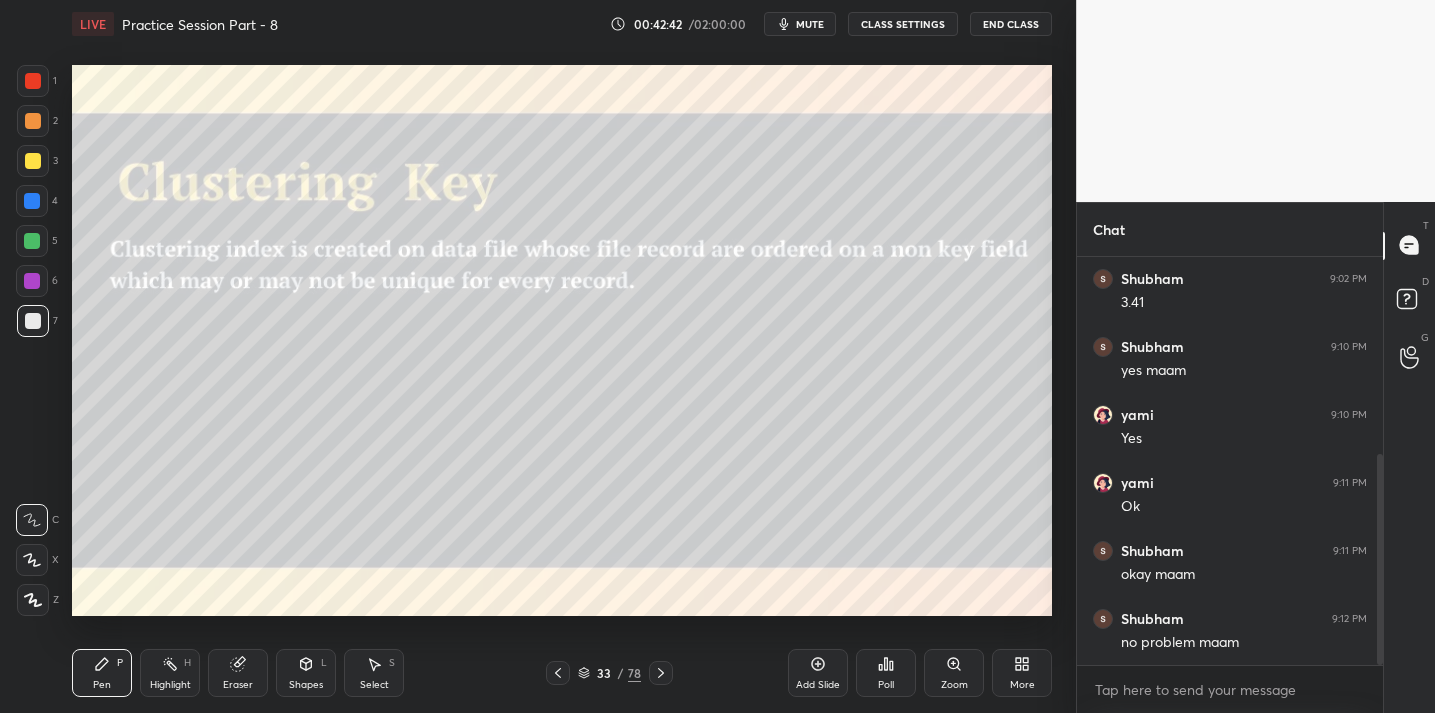 click on "End Class" at bounding box center (1011, 24) 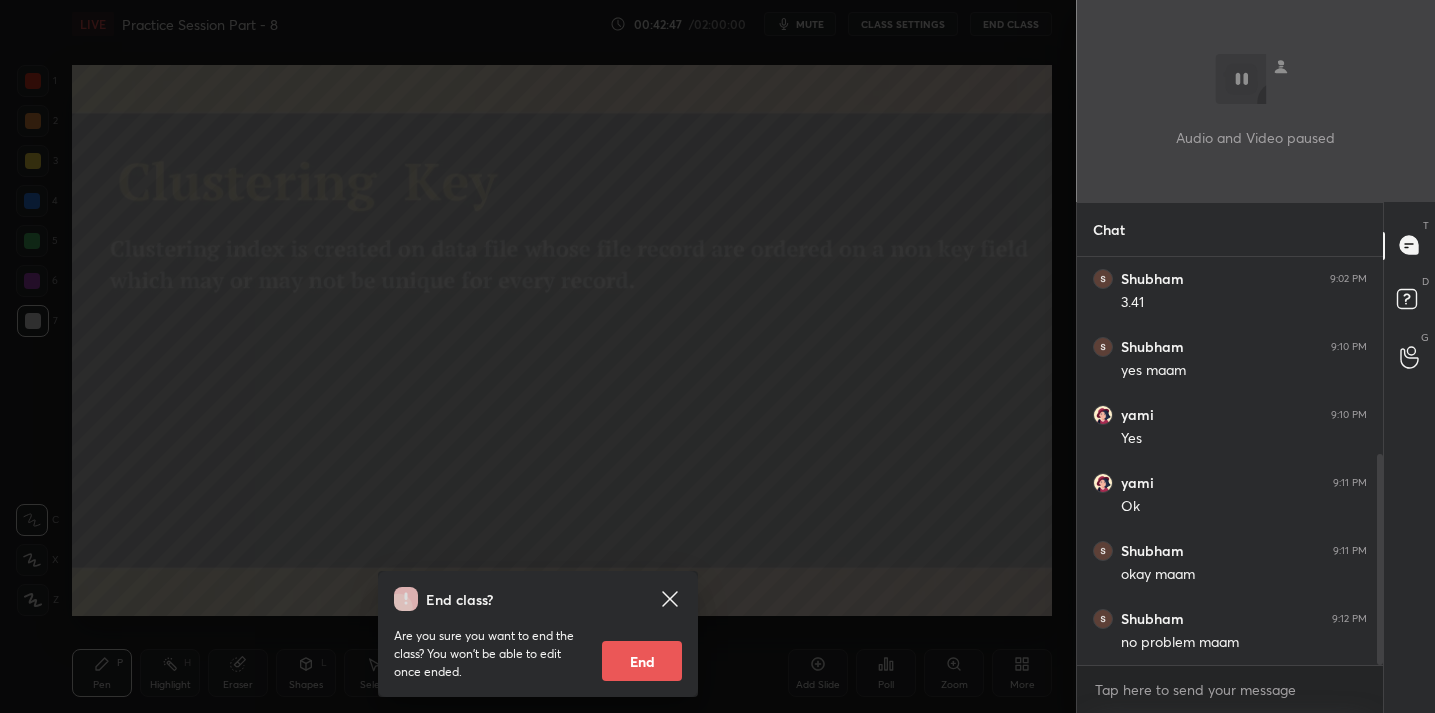 click on "End" at bounding box center [642, 661] 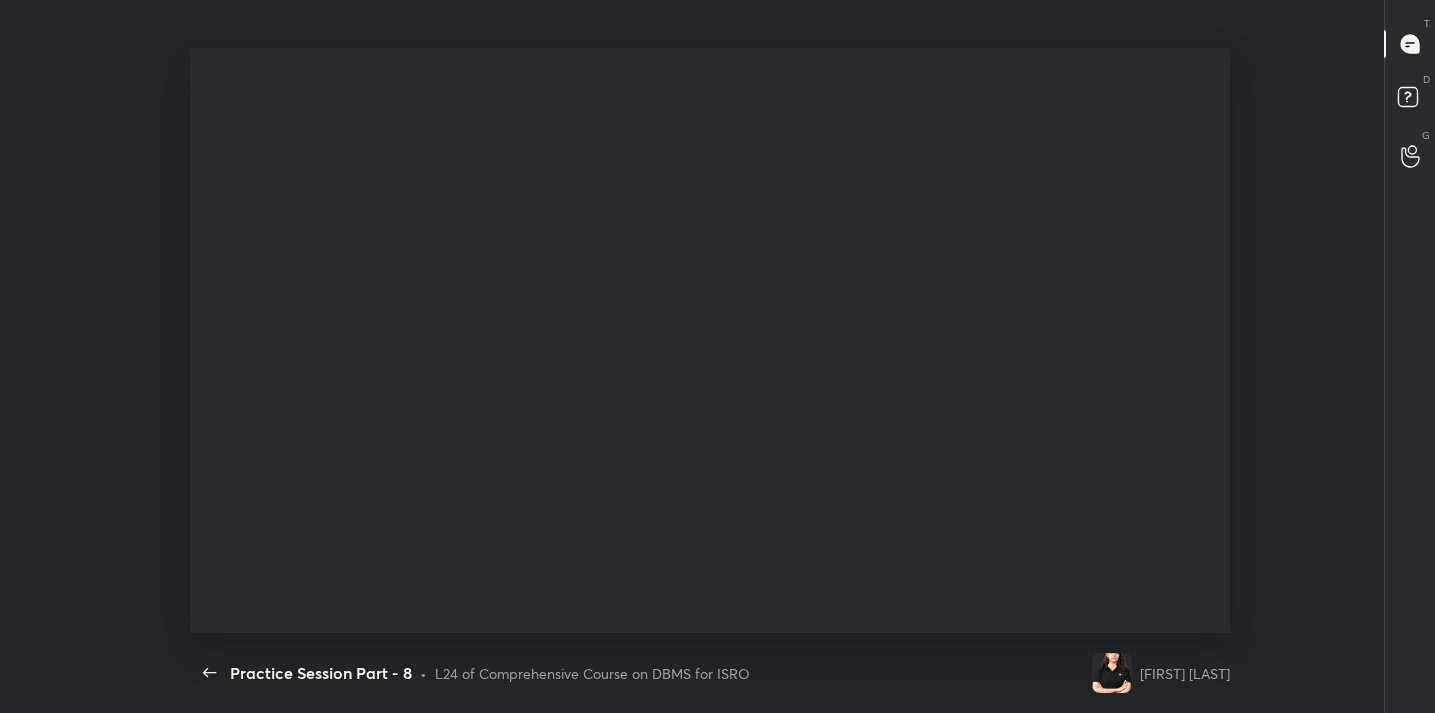 scroll, scrollTop: 99415, scrollLeft: 98933, axis: both 